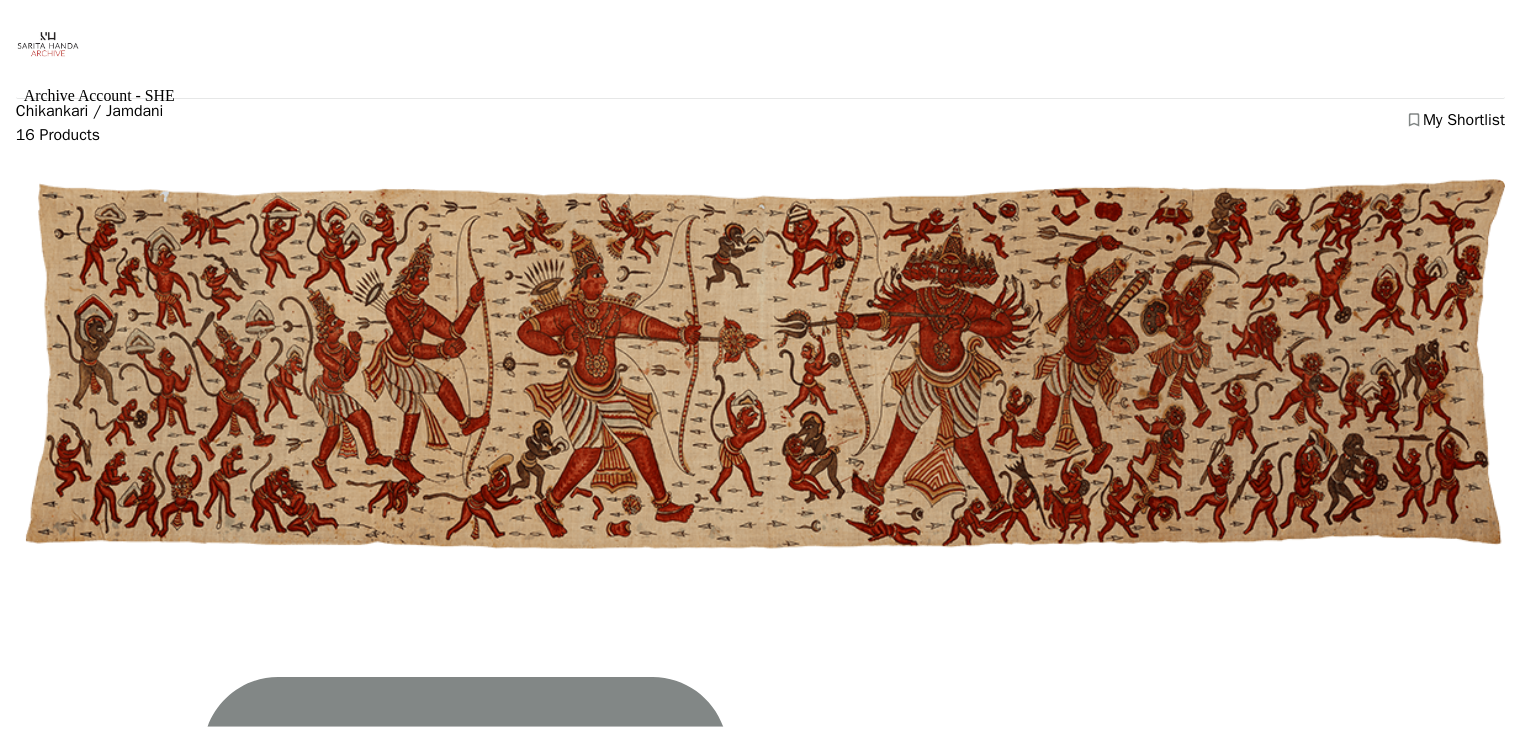 scroll, scrollTop: 0, scrollLeft: 0, axis: both 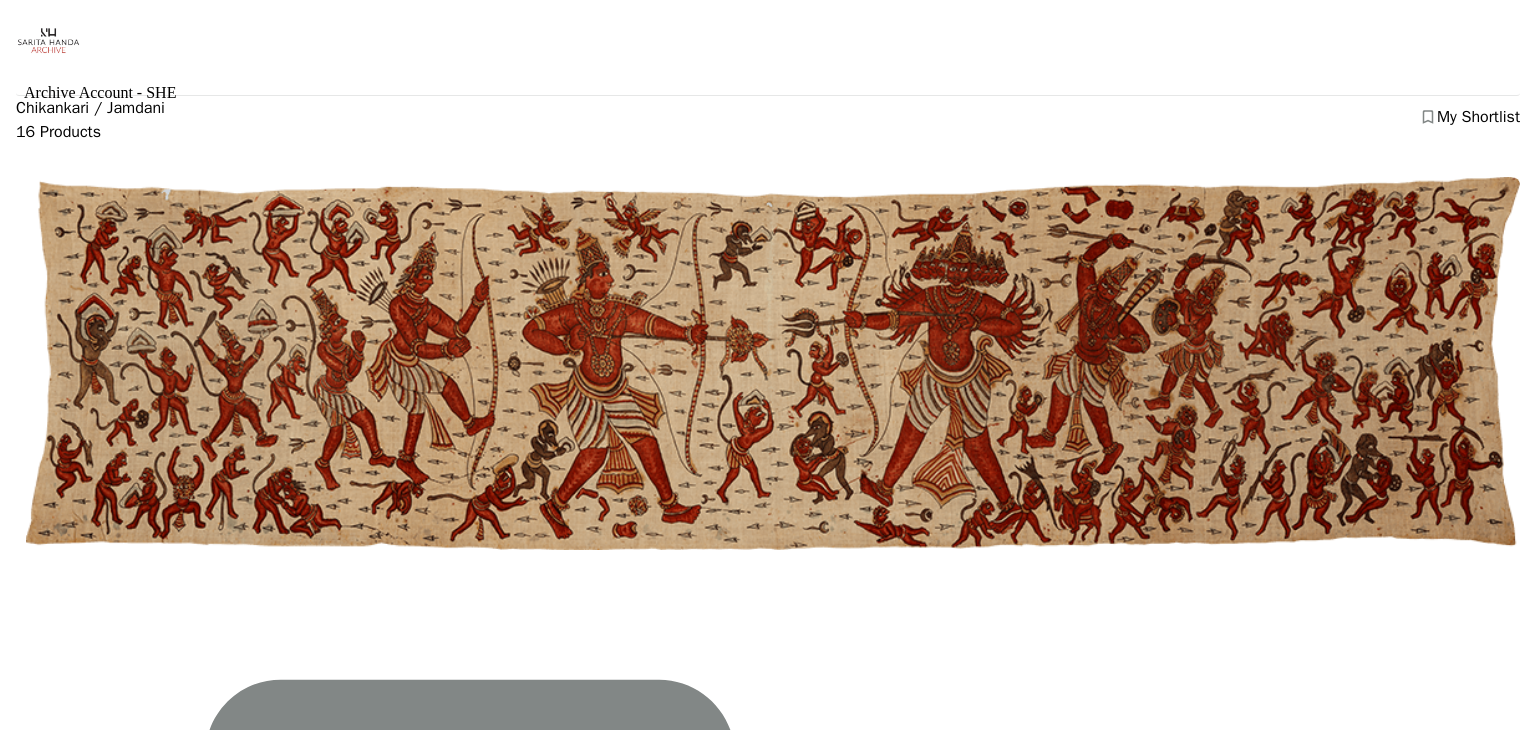 click at bounding box center [8, 23192] 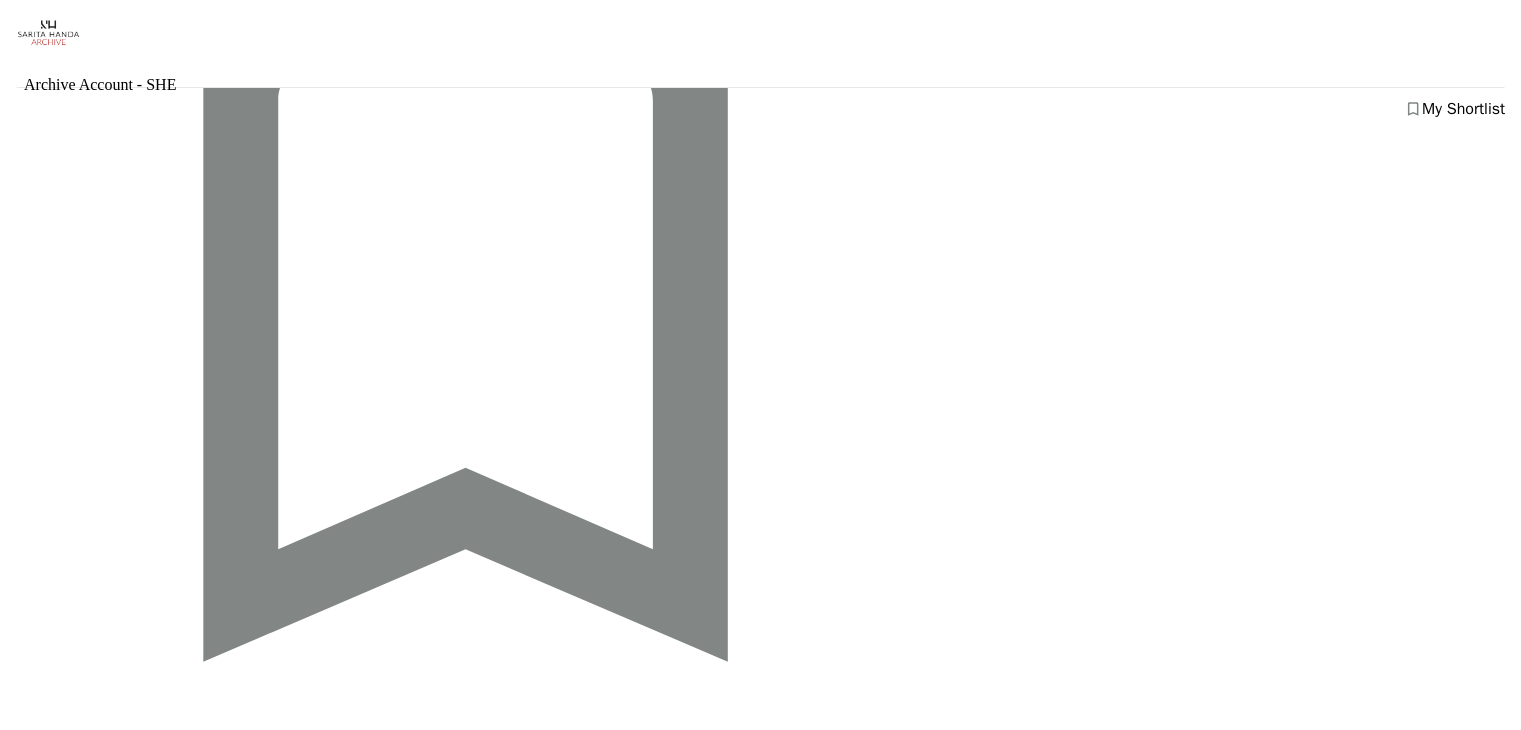 scroll, scrollTop: 596, scrollLeft: 0, axis: vertical 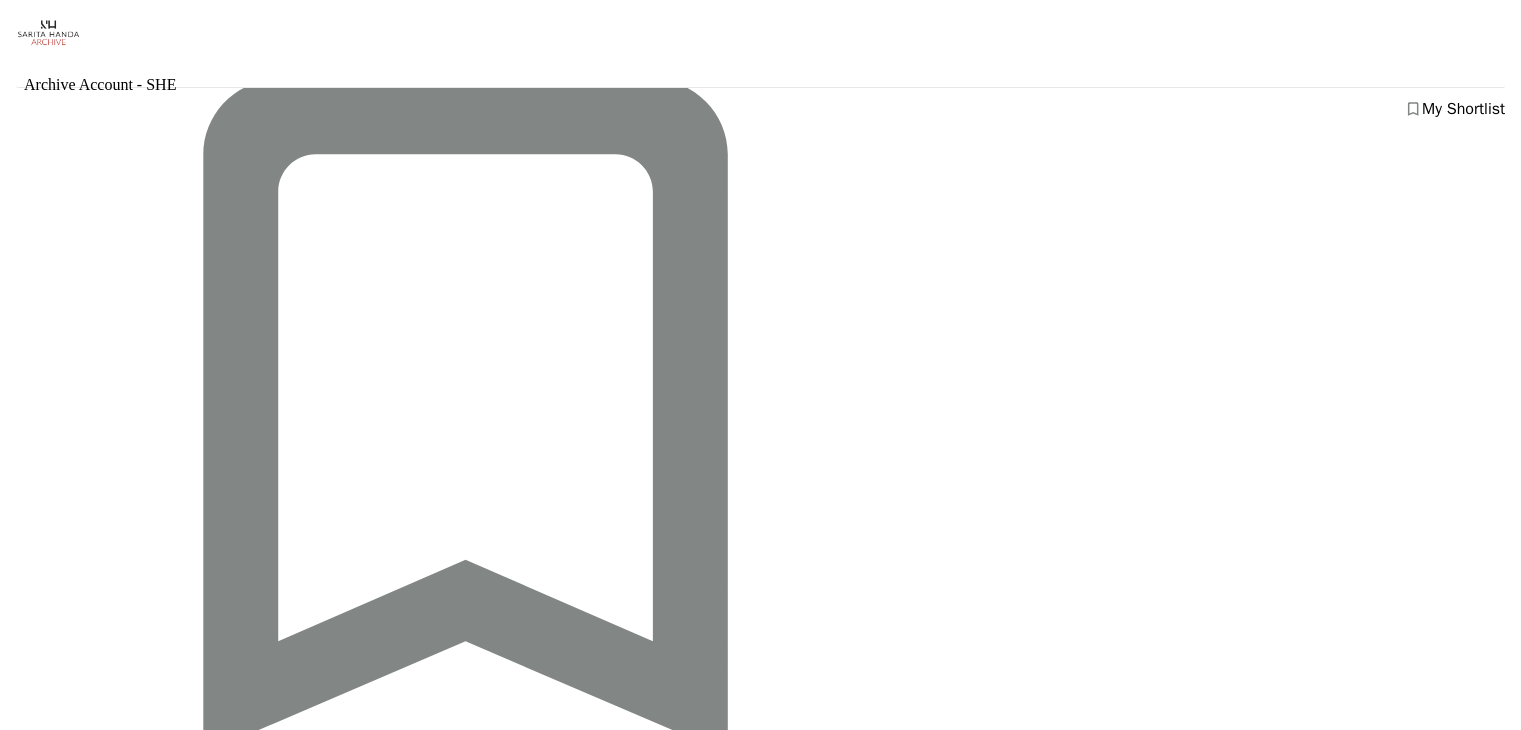click at bounding box center (299, 6706) 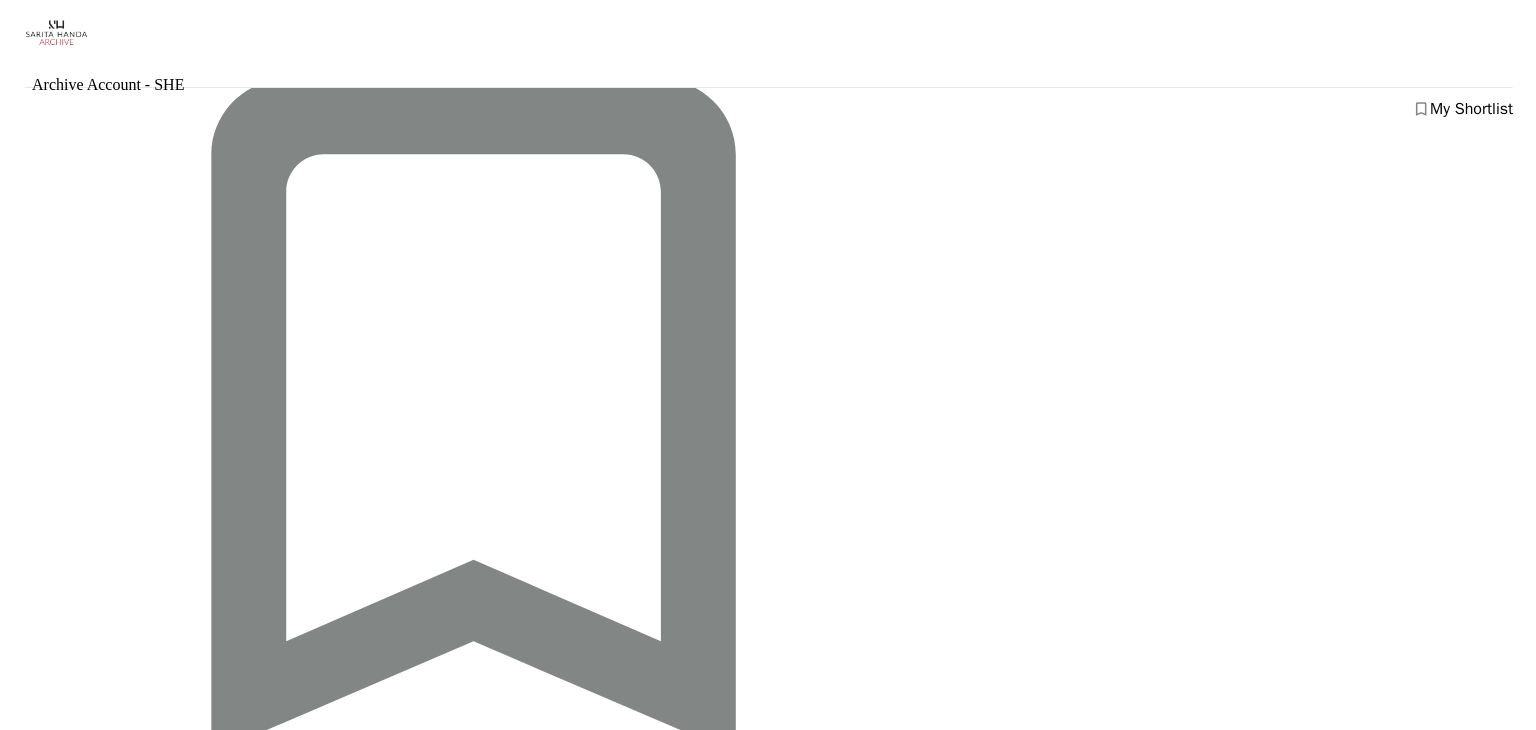 scroll, scrollTop: 0, scrollLeft: 0, axis: both 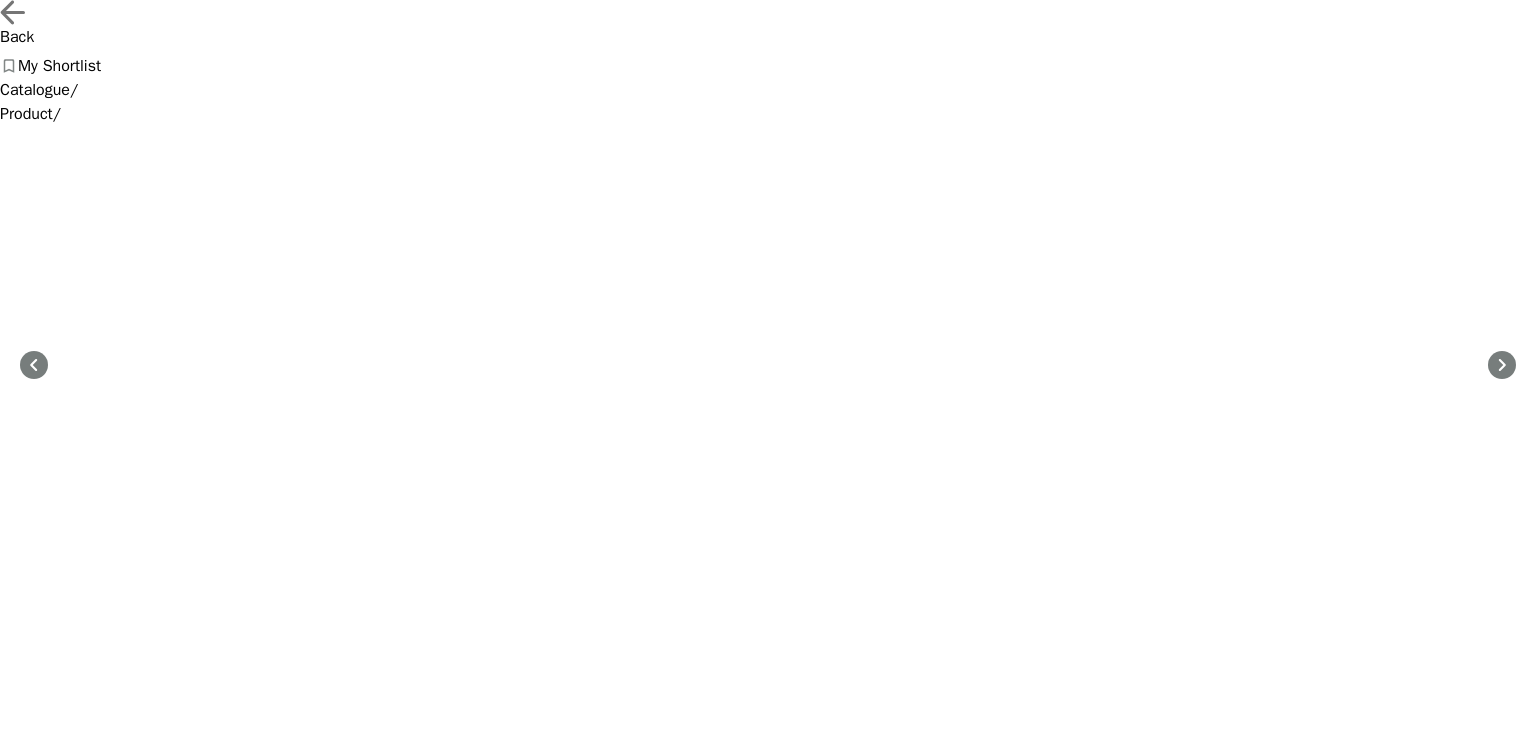 drag, startPoint x: 999, startPoint y: 418, endPoint x: 1431, endPoint y: 537, distance: 448.0904 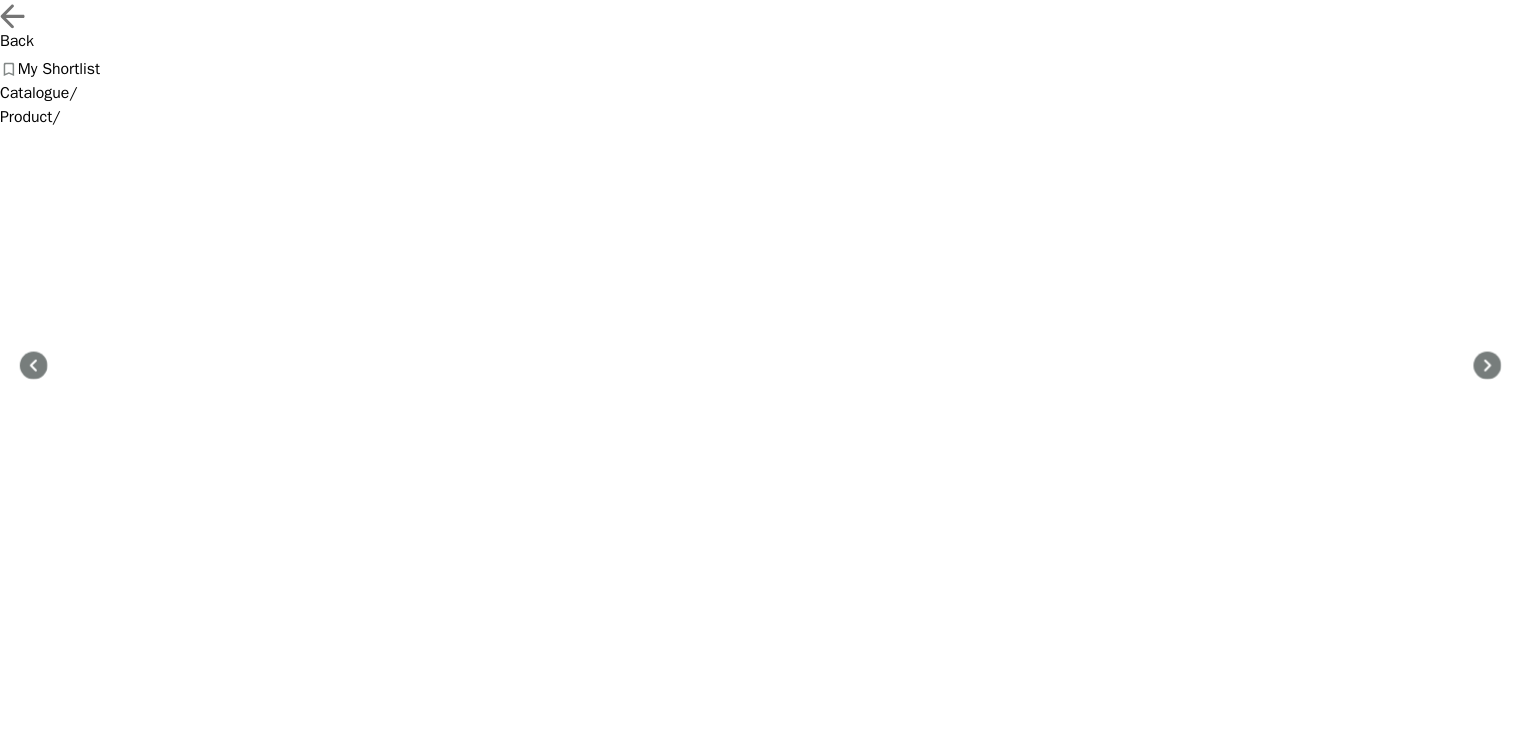 scroll, scrollTop: 72, scrollLeft: 0, axis: vertical 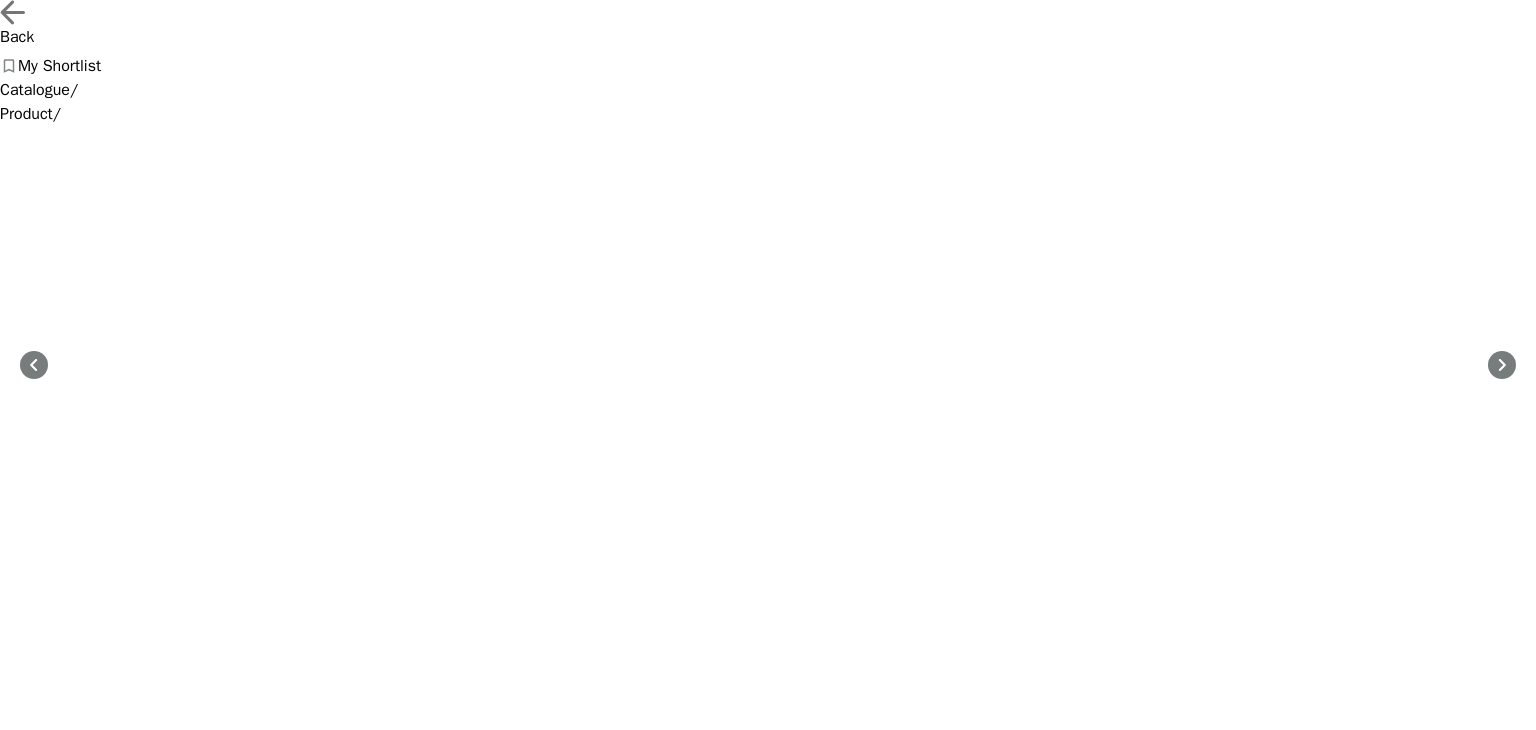 drag, startPoint x: 1059, startPoint y: 381, endPoint x: 1063, endPoint y: 310, distance: 71.11259 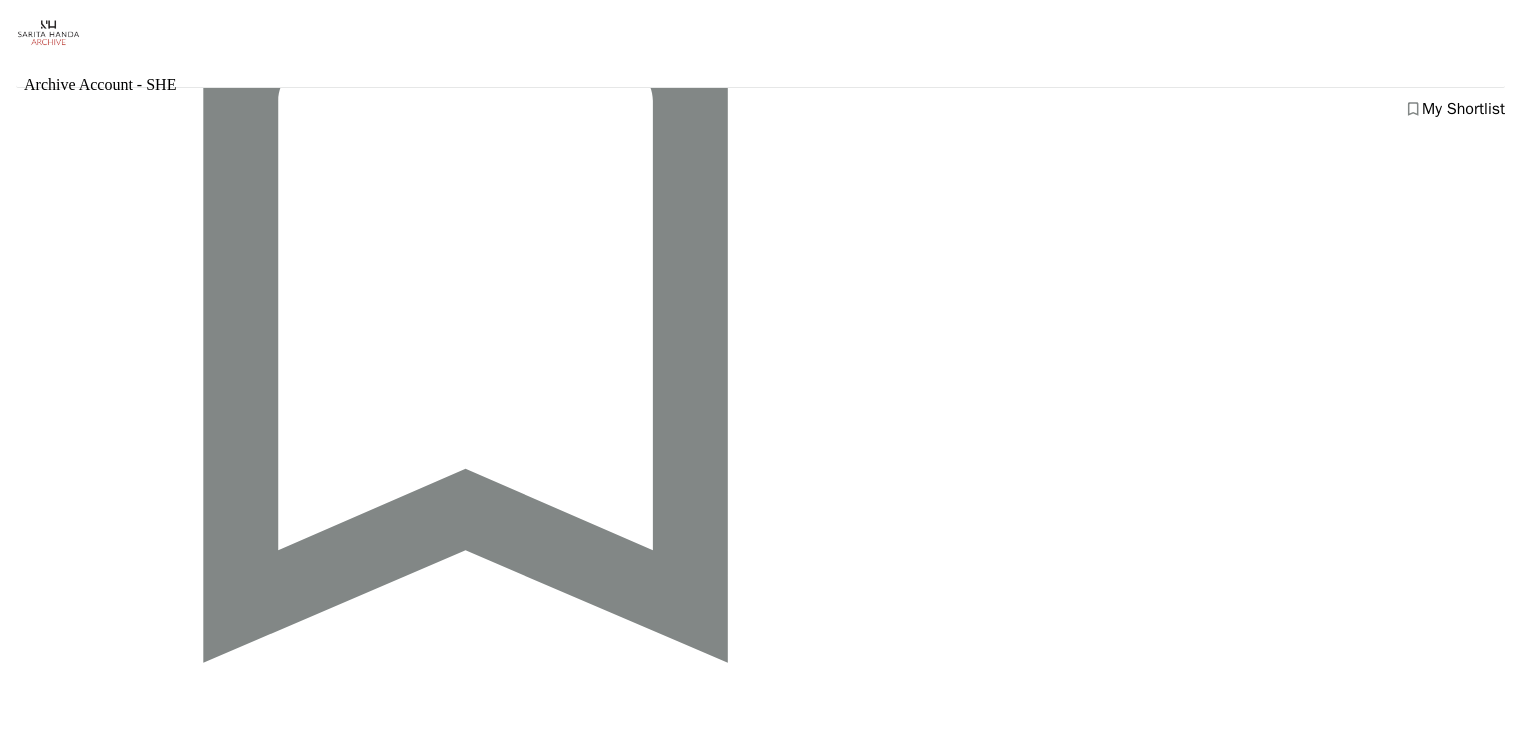scroll, scrollTop: 698, scrollLeft: 0, axis: vertical 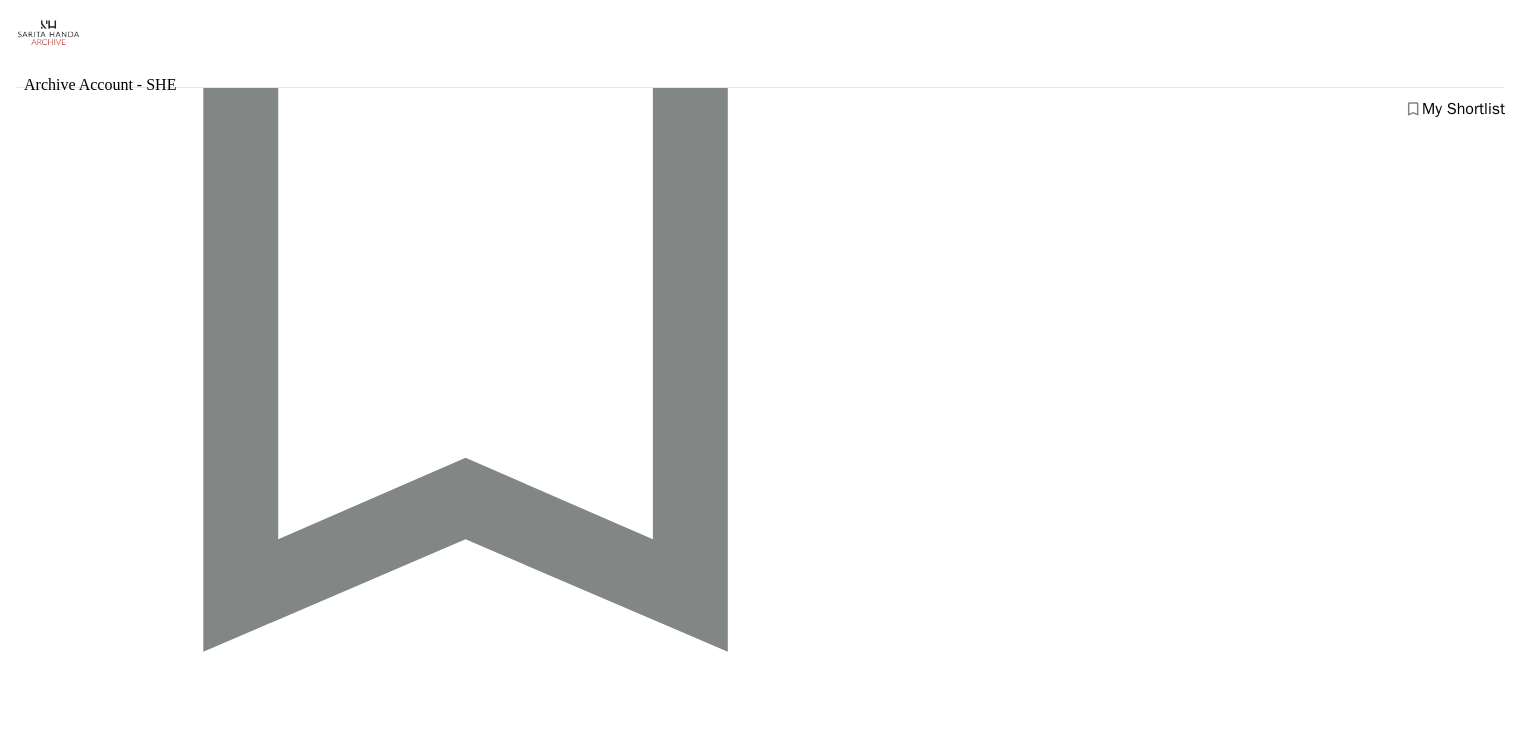 click at bounding box center (299, 8004) 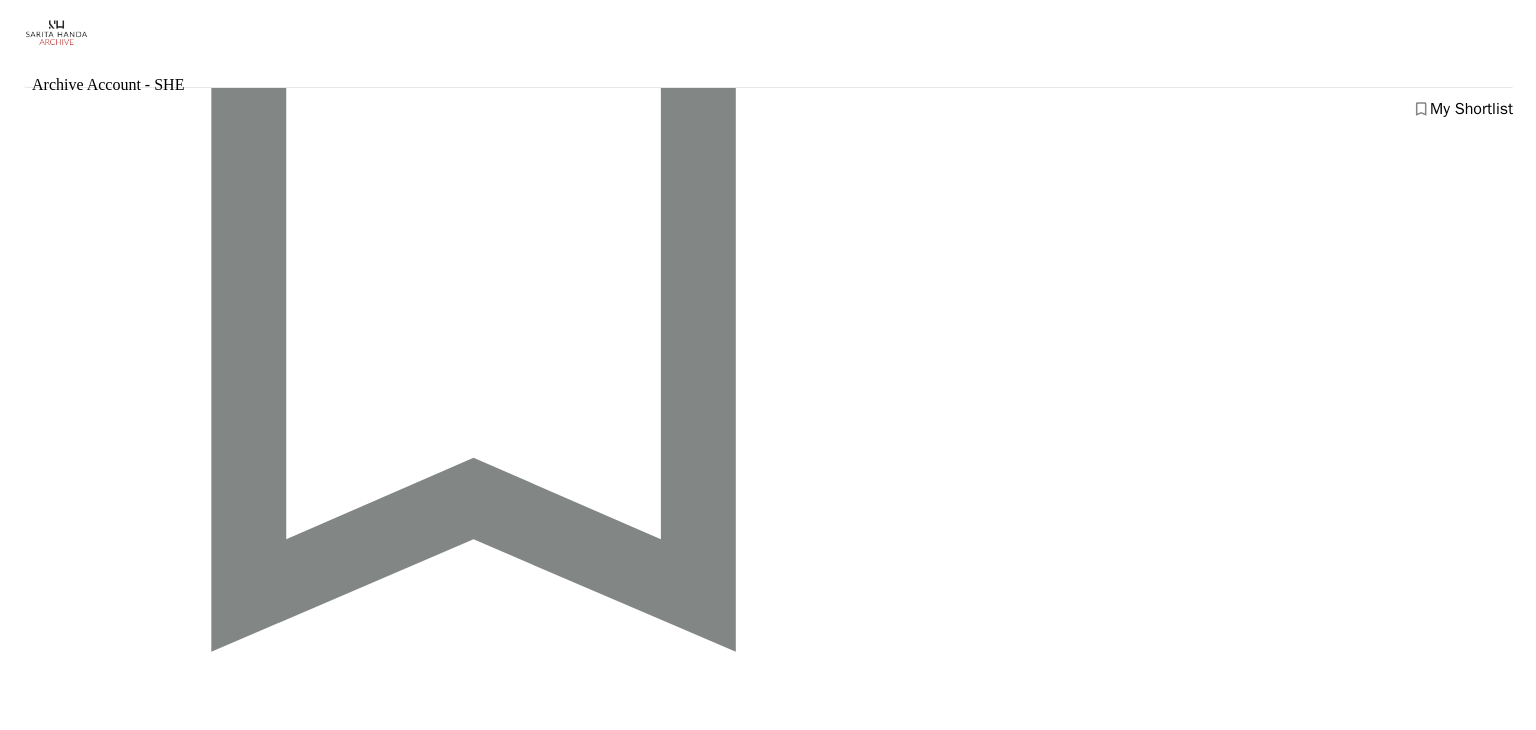 scroll, scrollTop: 0, scrollLeft: 0, axis: both 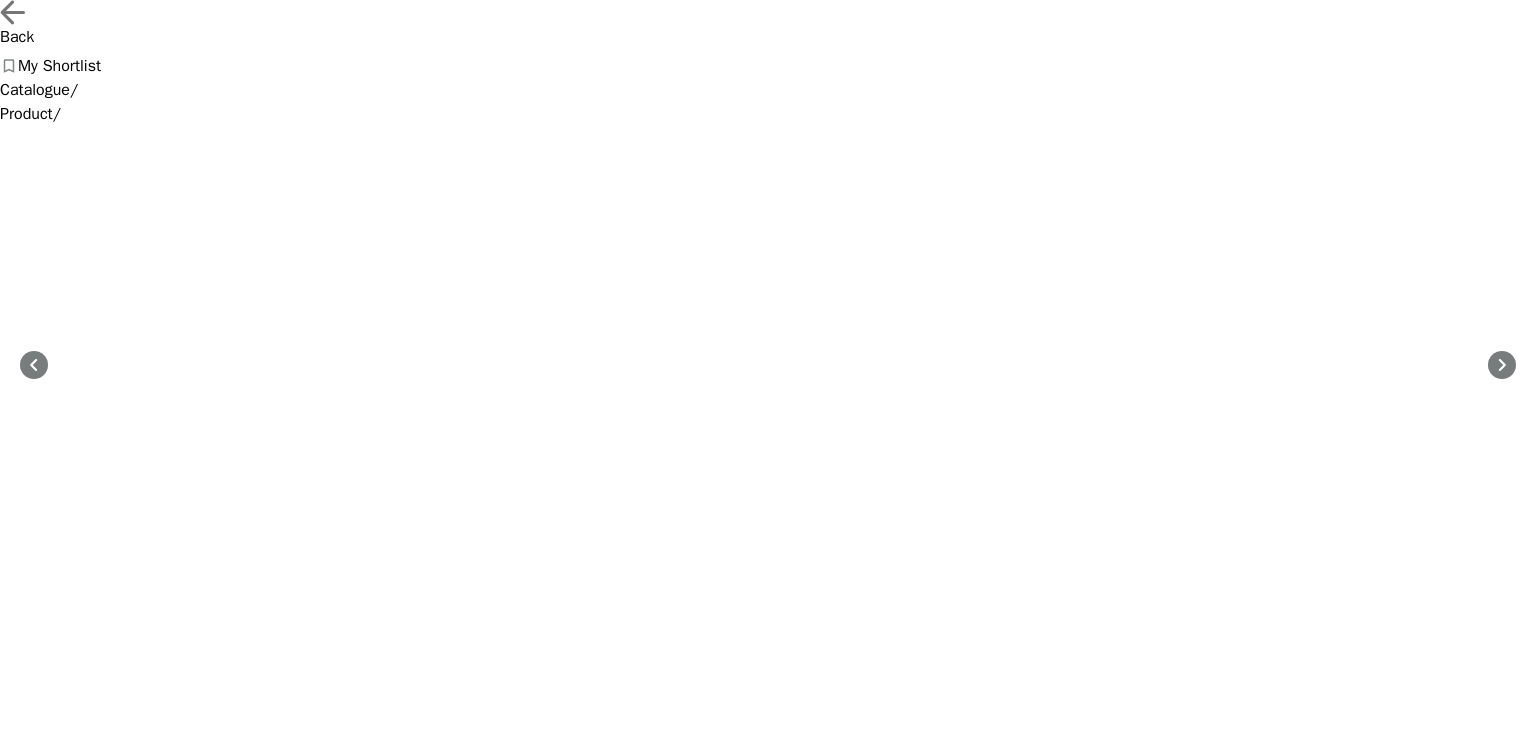 click on "Chikankari" at bounding box center [768, 4936] 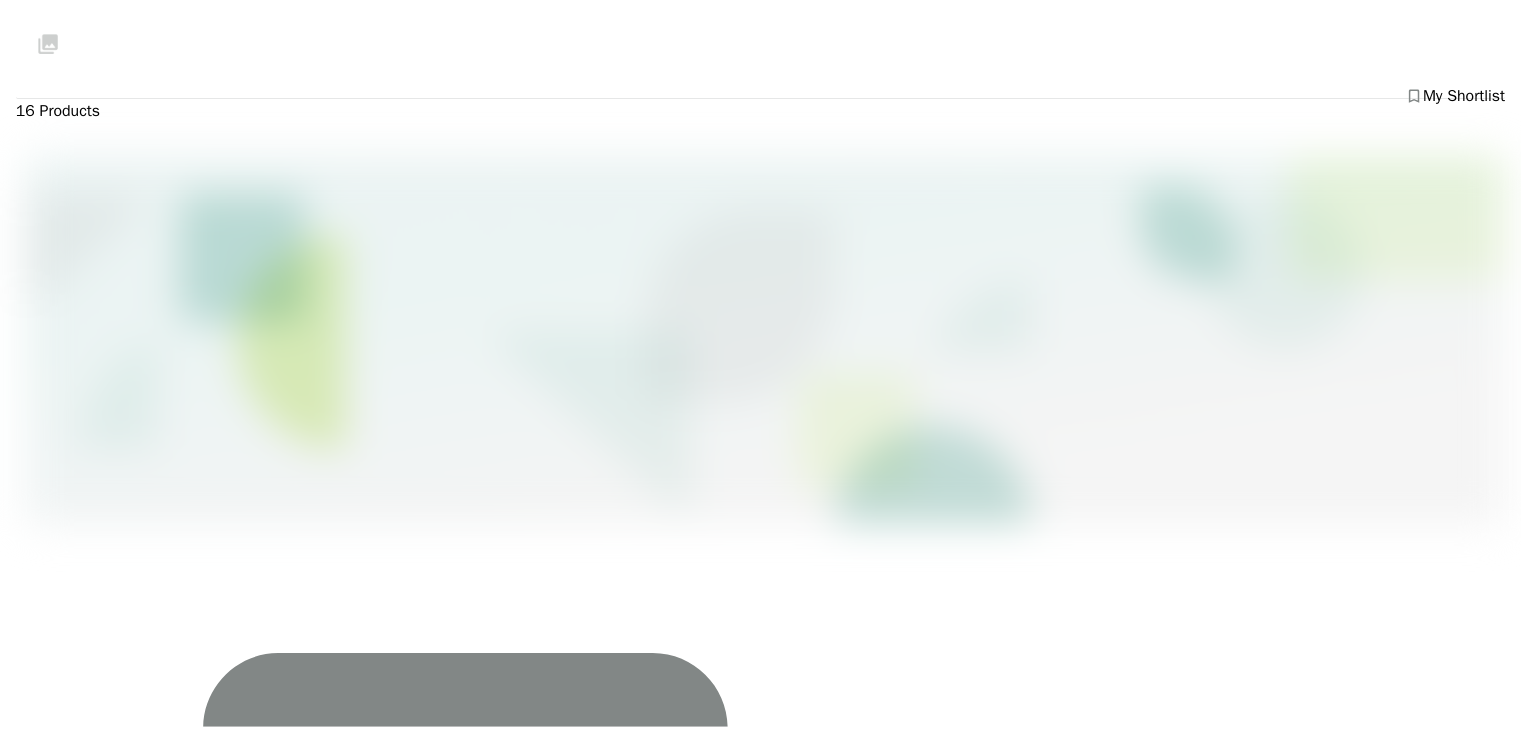 scroll, scrollTop: 725, scrollLeft: 0, axis: vertical 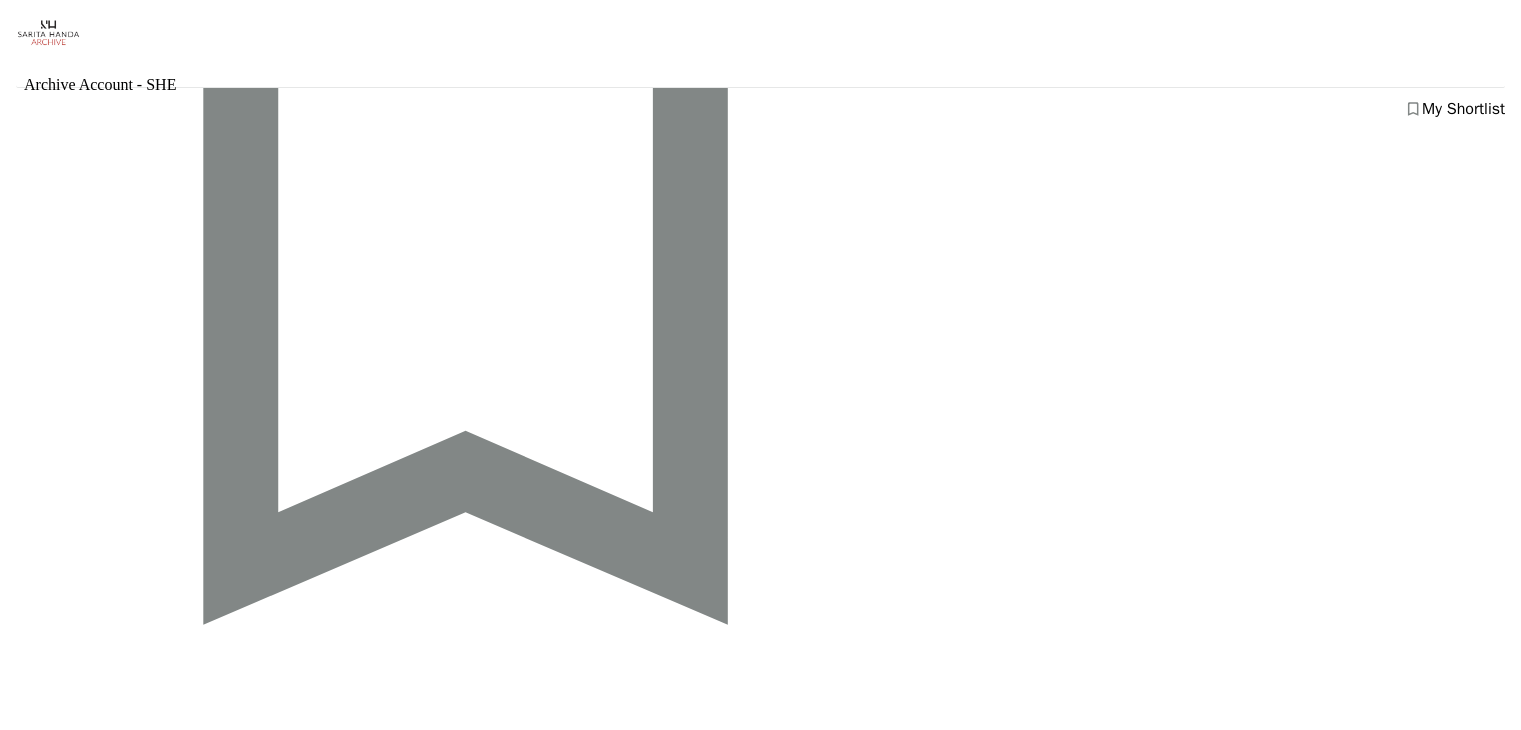 click at bounding box center (299, 9377) 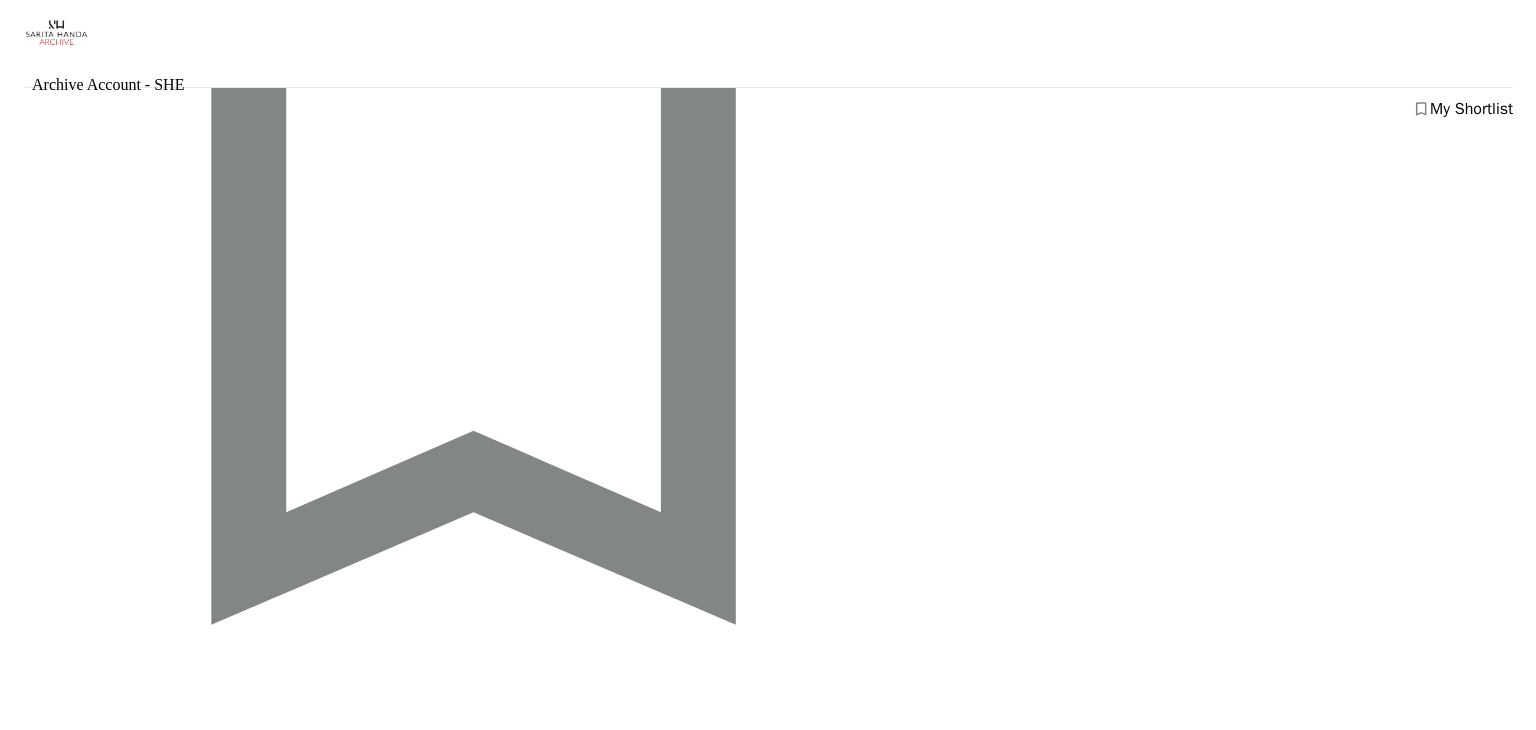 scroll, scrollTop: 0, scrollLeft: 0, axis: both 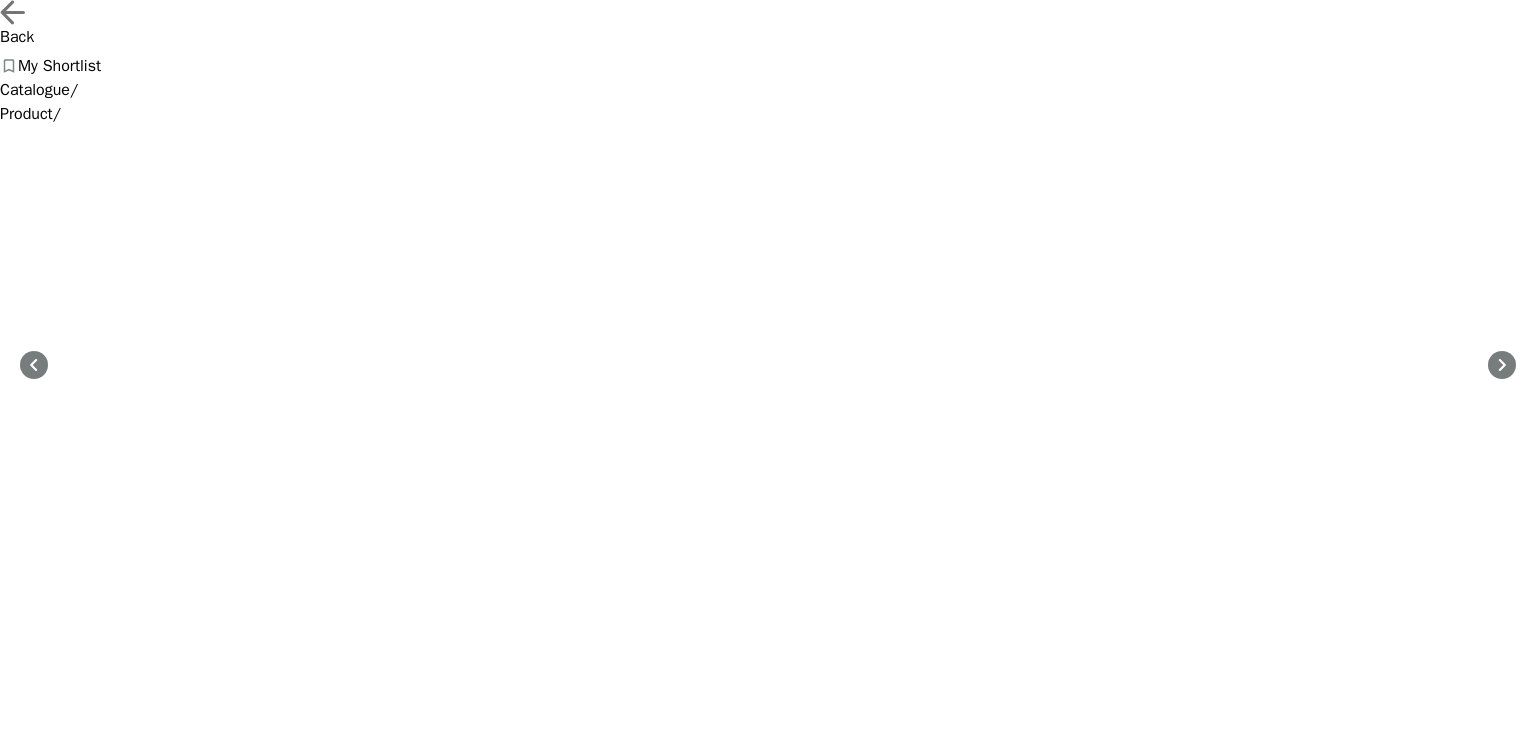 drag, startPoint x: 996, startPoint y: 303, endPoint x: 1127, endPoint y: 521, distance: 254.33246 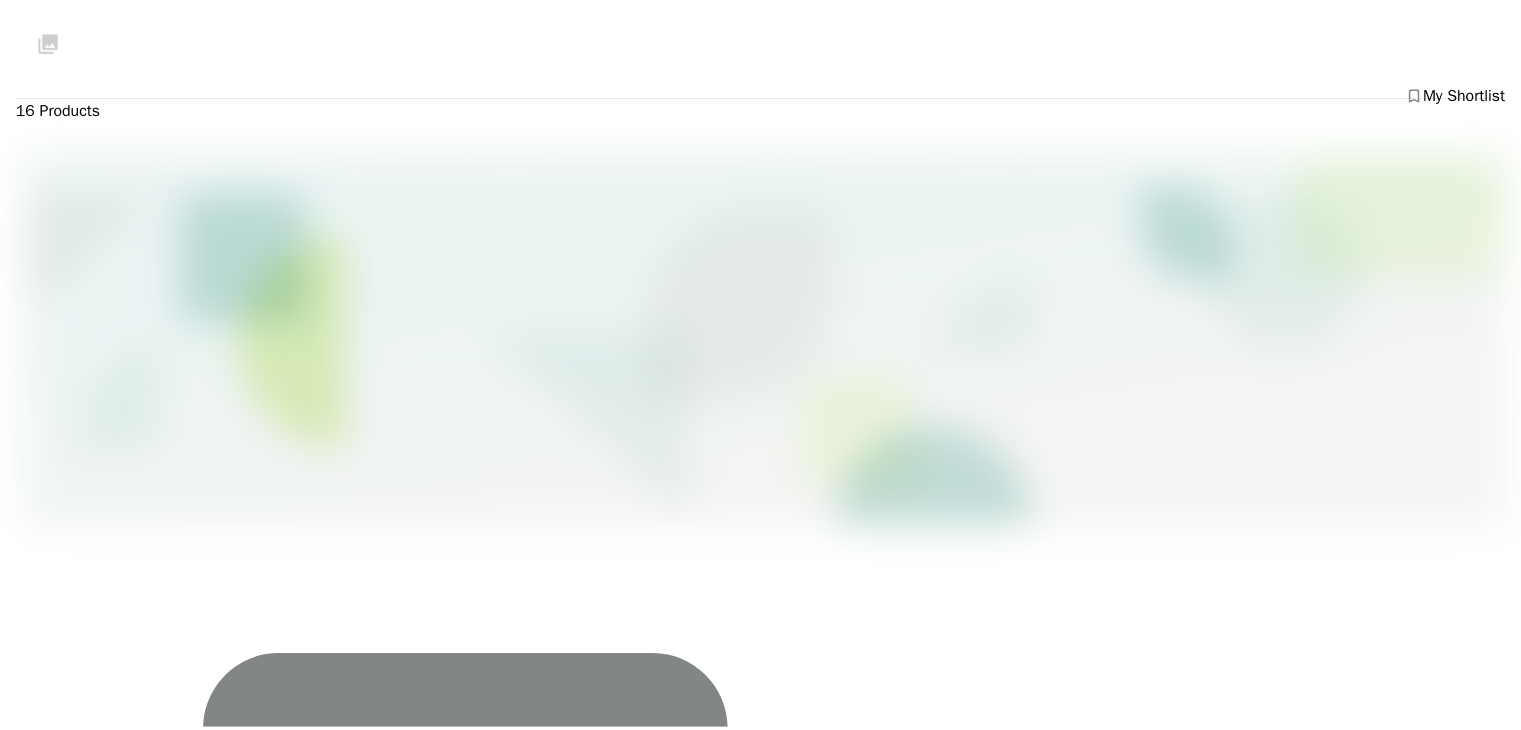 scroll, scrollTop: 752, scrollLeft: 0, axis: vertical 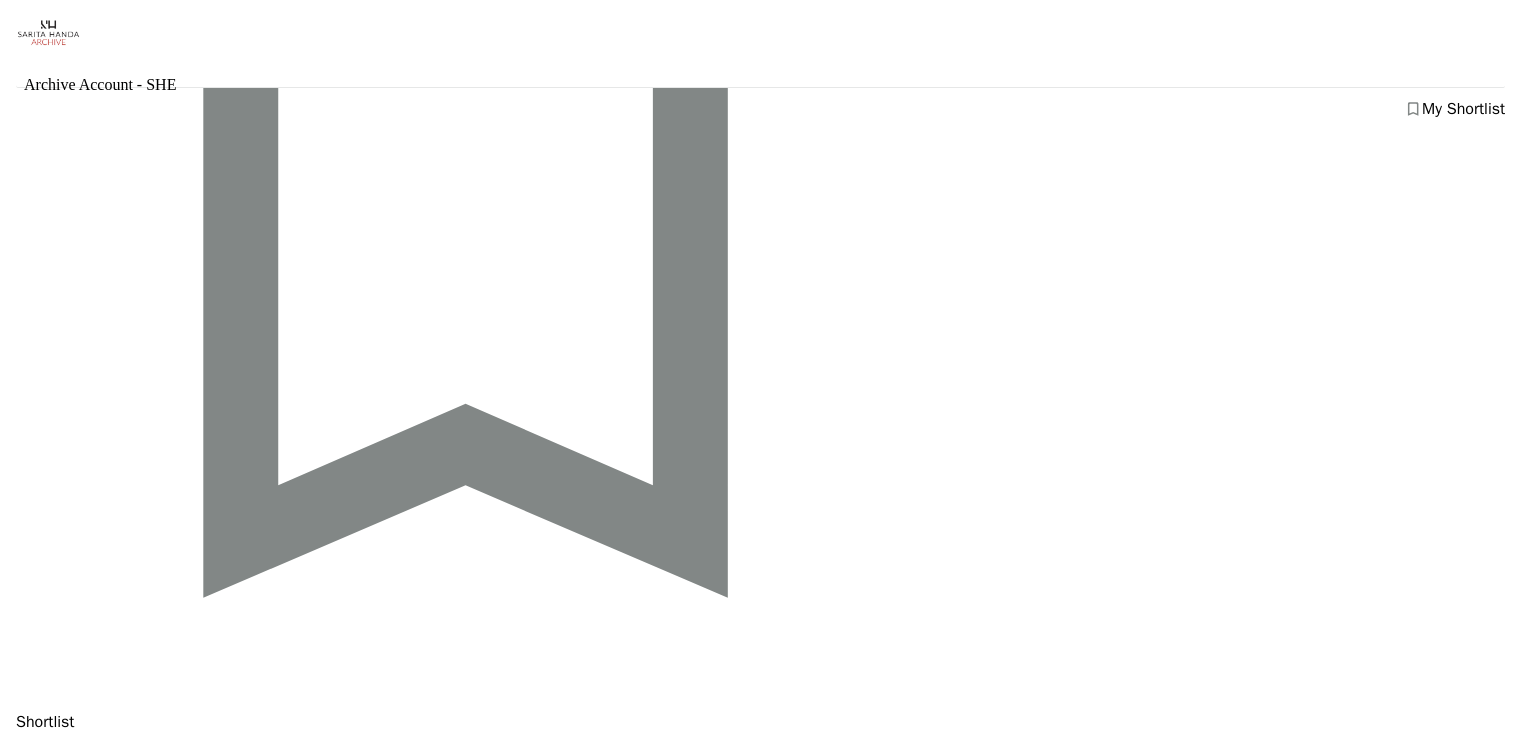 click at bounding box center (299, 10751) 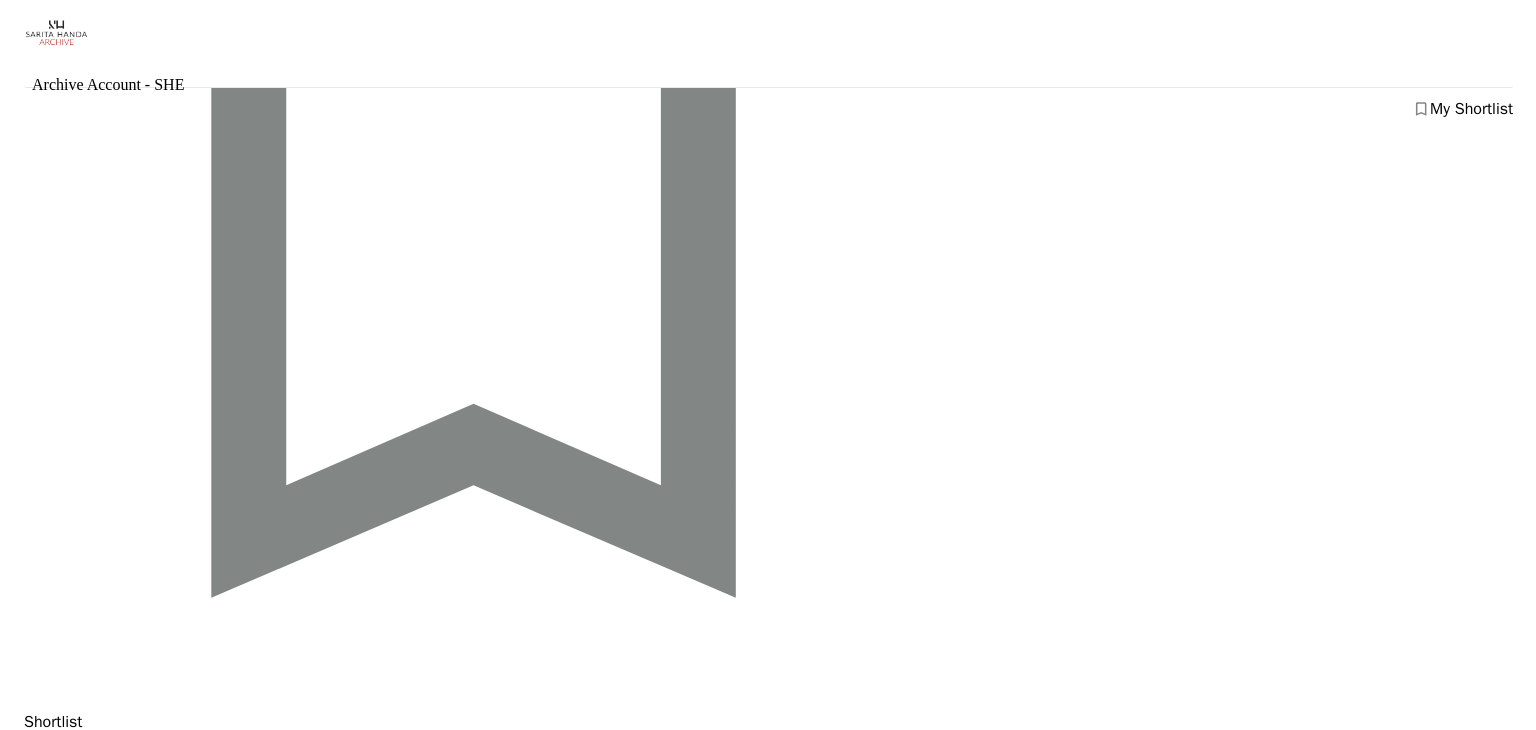 scroll, scrollTop: 0, scrollLeft: 0, axis: both 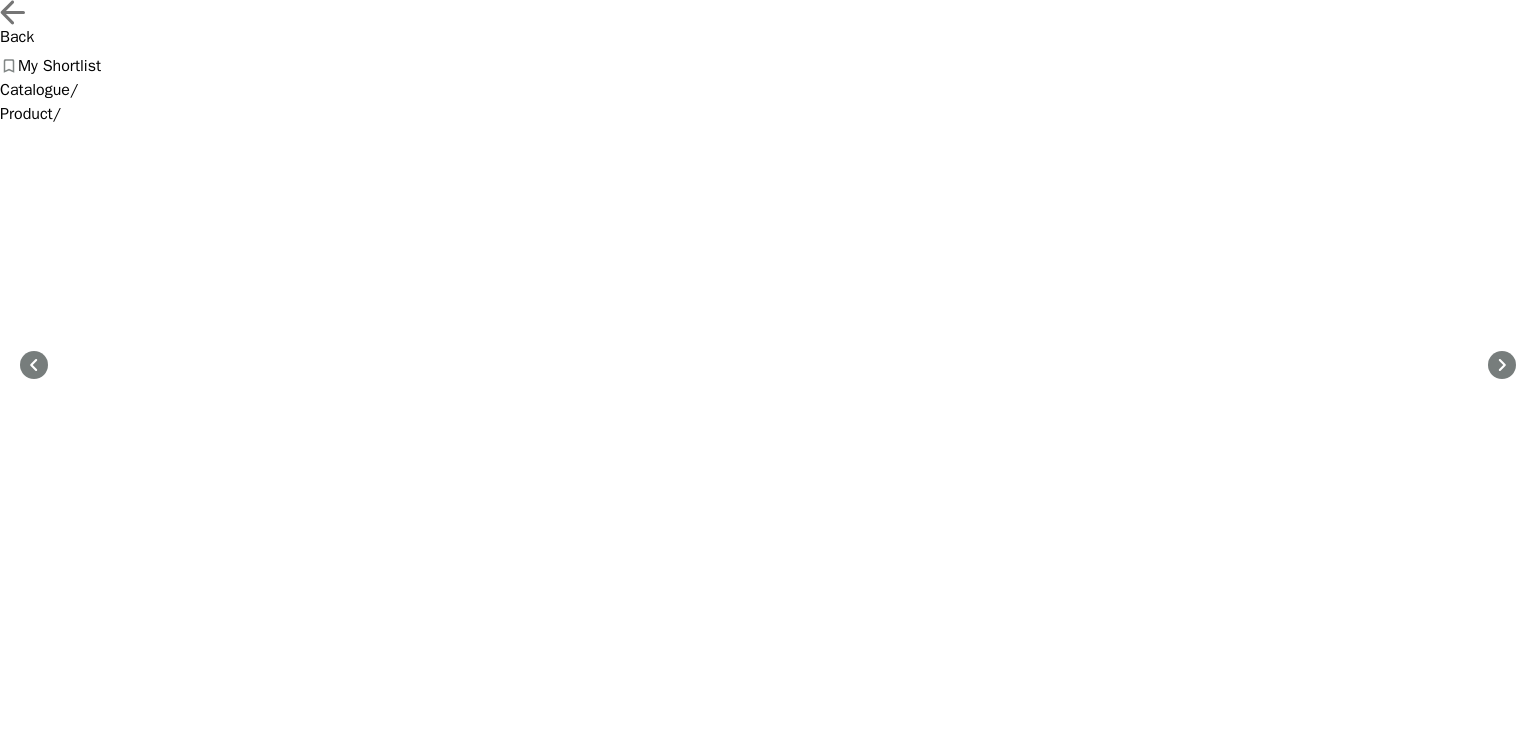 drag, startPoint x: 1000, startPoint y: 313, endPoint x: 1343, endPoint y: 461, distance: 373.56793 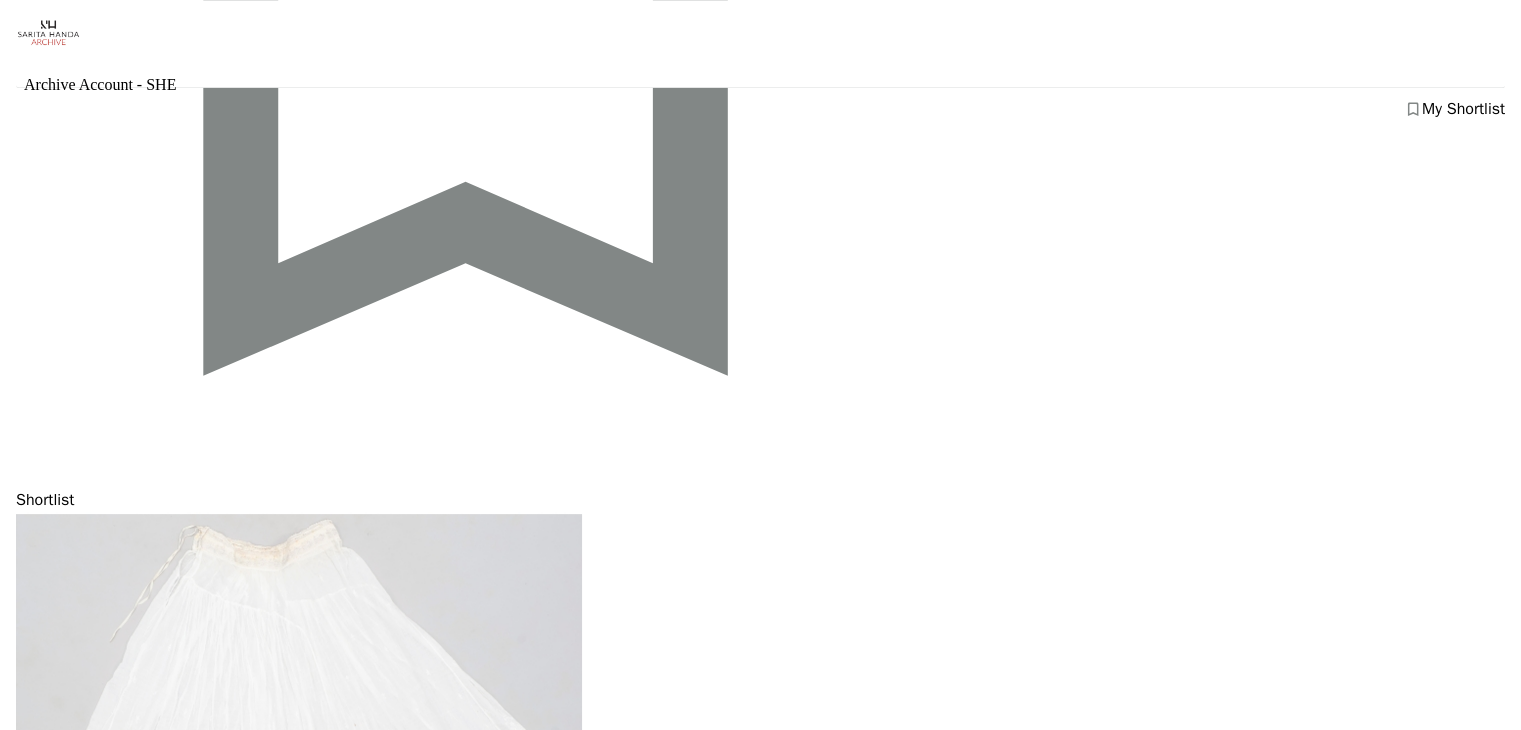 scroll, scrollTop: 985, scrollLeft: 0, axis: vertical 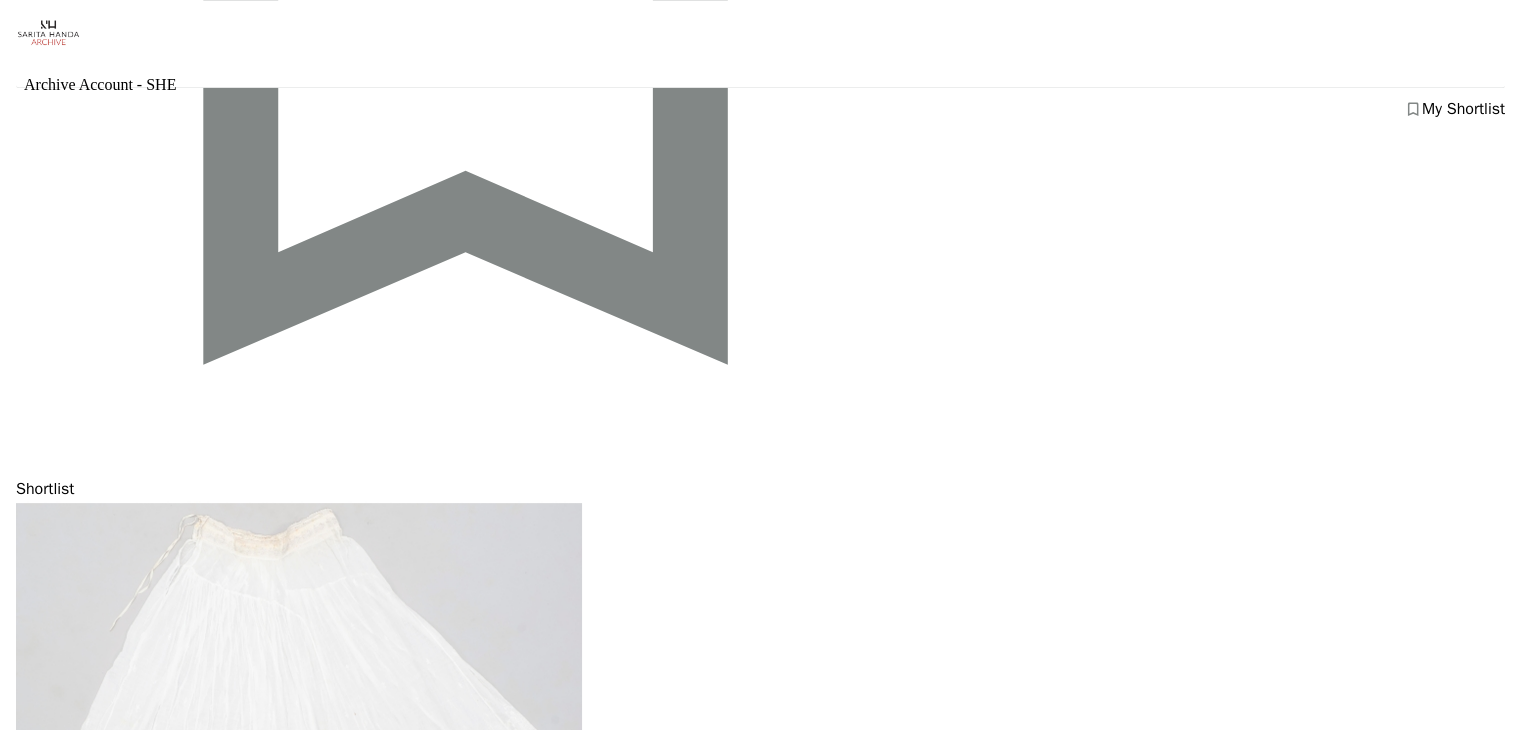click at bounding box center (299, 11918) 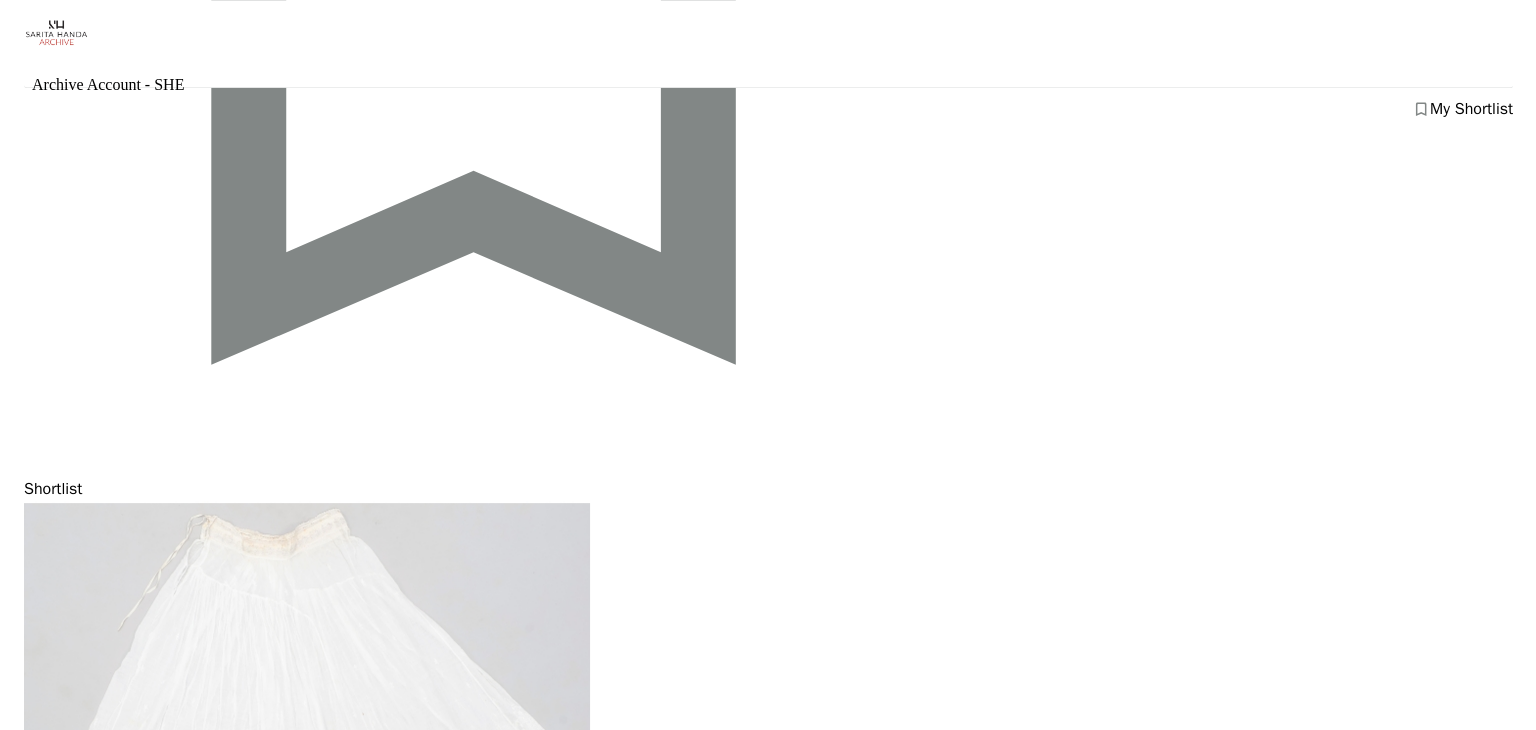scroll, scrollTop: 0, scrollLeft: 0, axis: both 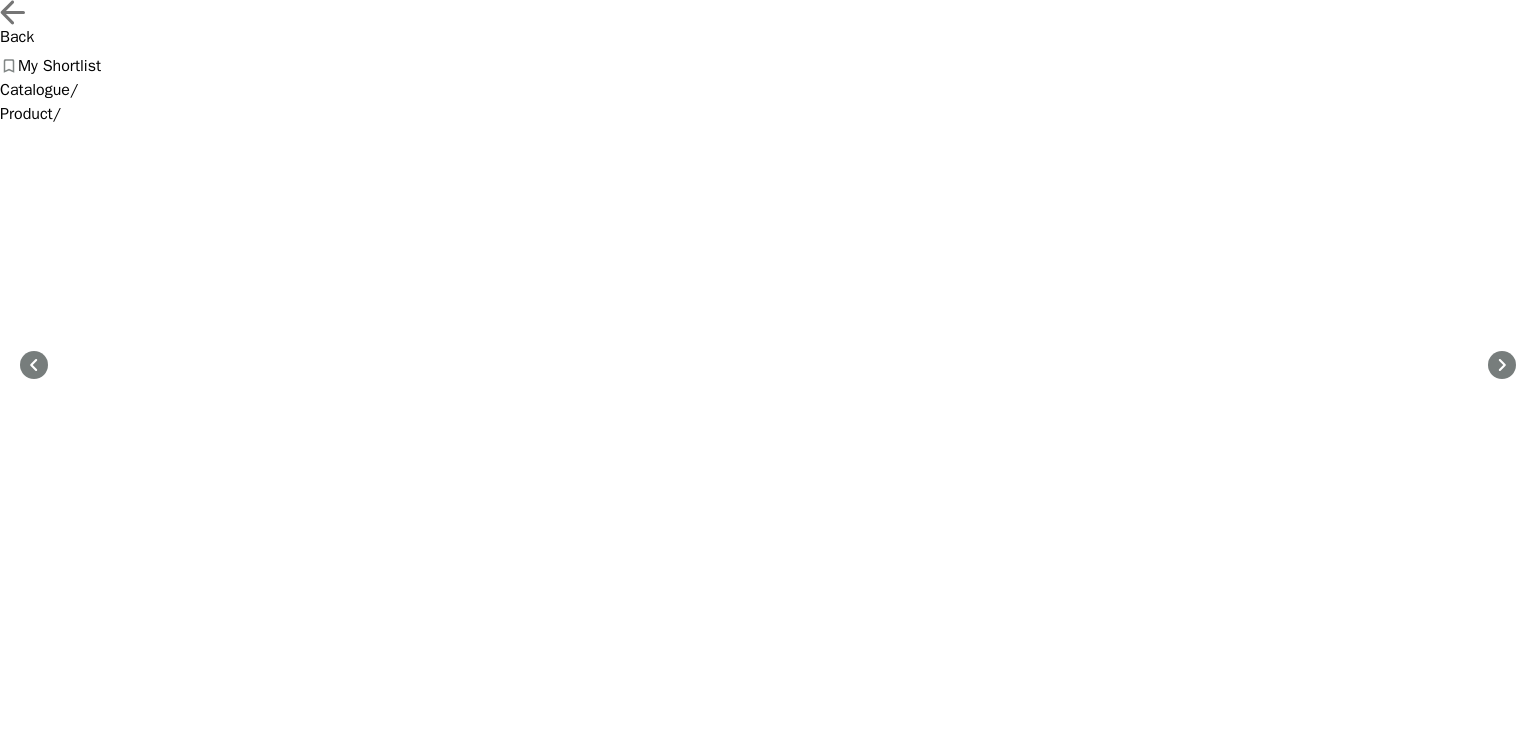 drag, startPoint x: 997, startPoint y: 349, endPoint x: 1104, endPoint y: 533, distance: 212.84972 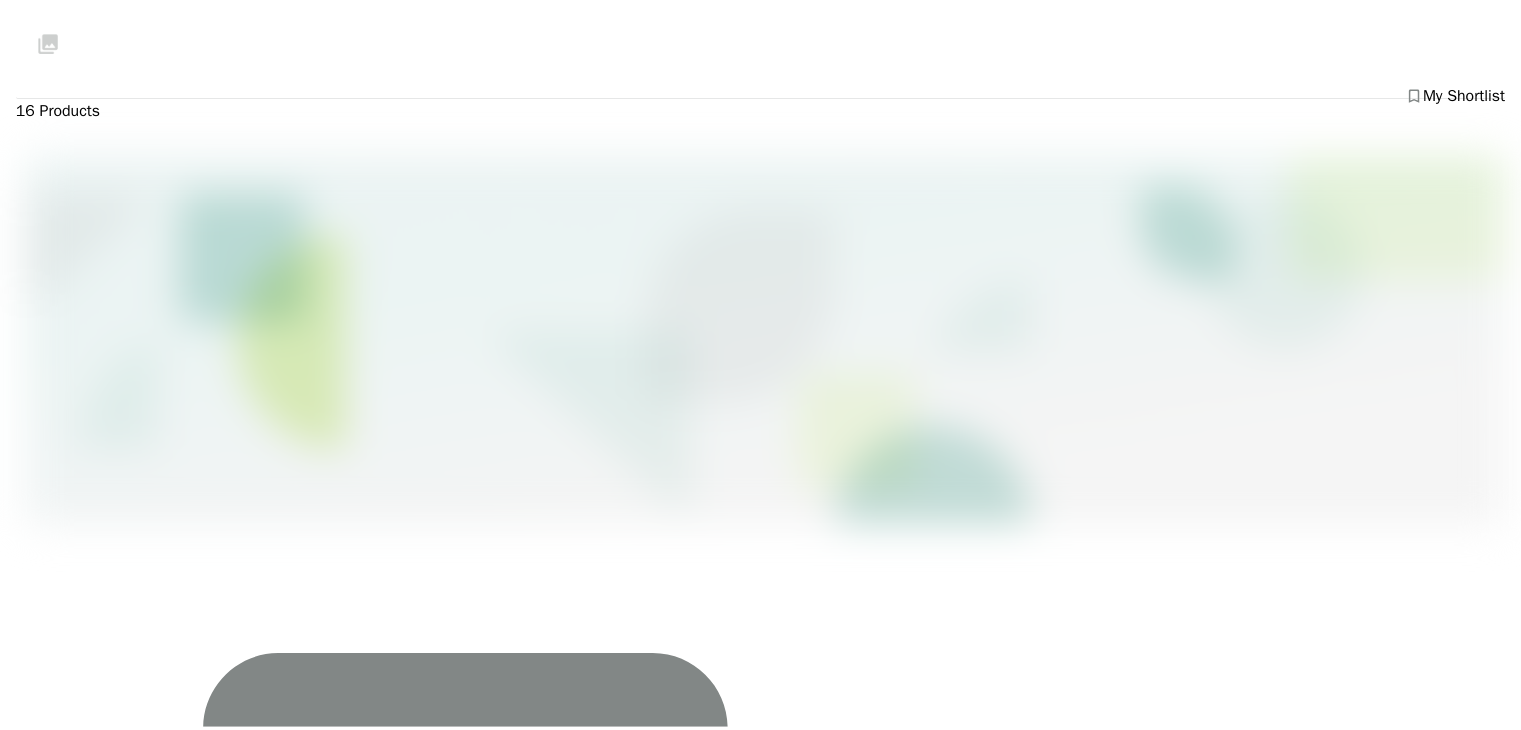 scroll, scrollTop: 1012, scrollLeft: 0, axis: vertical 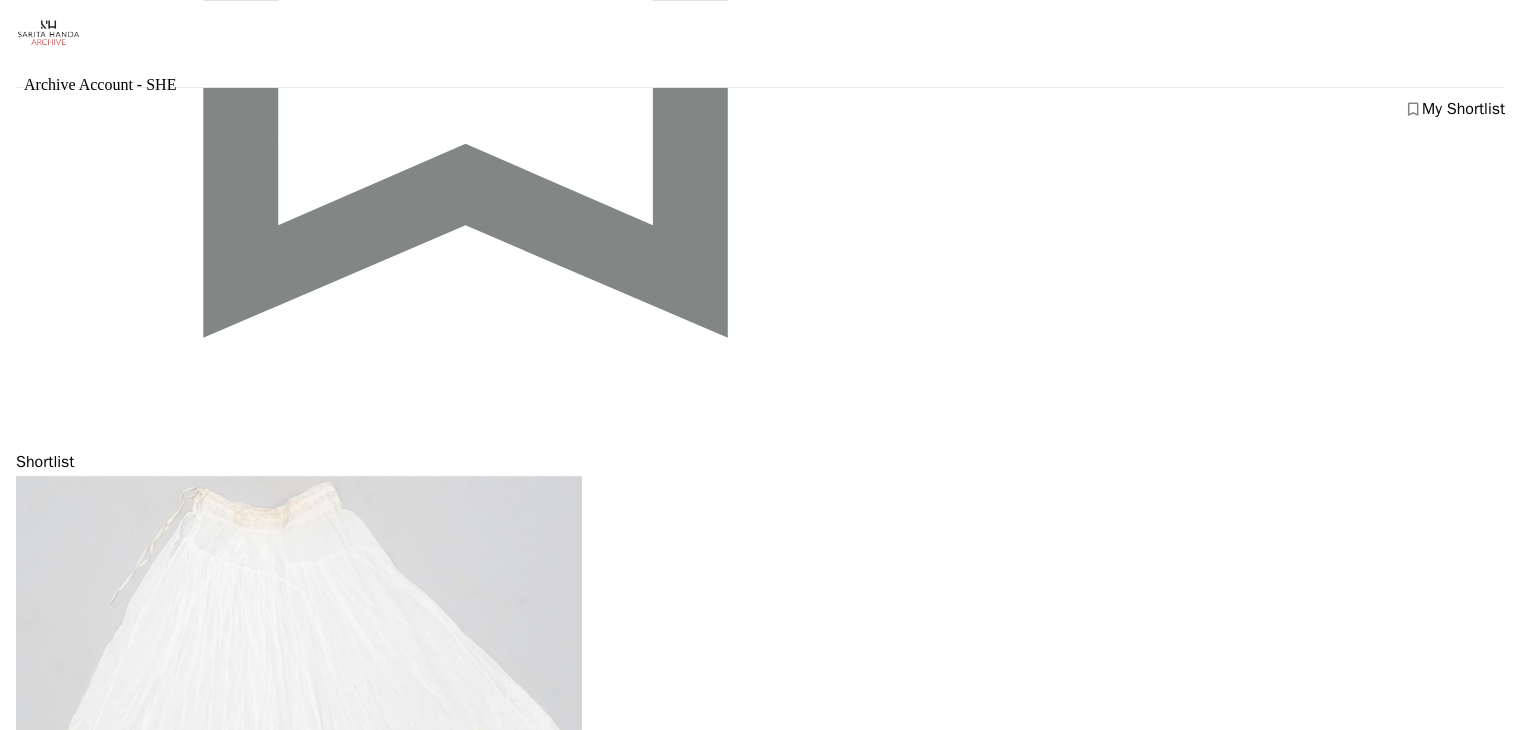 click at bounding box center (299, 13291) 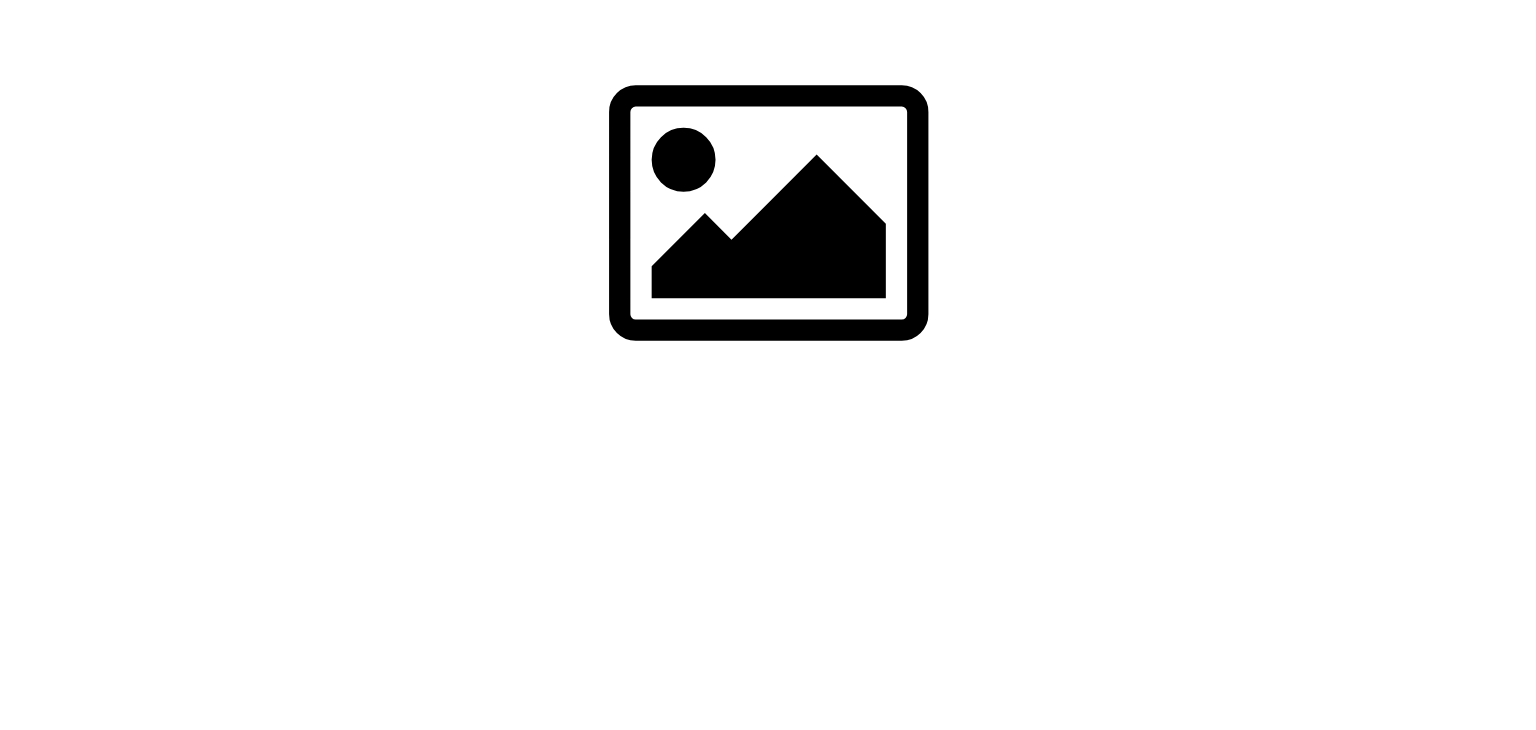 scroll, scrollTop: 0, scrollLeft: 0, axis: both 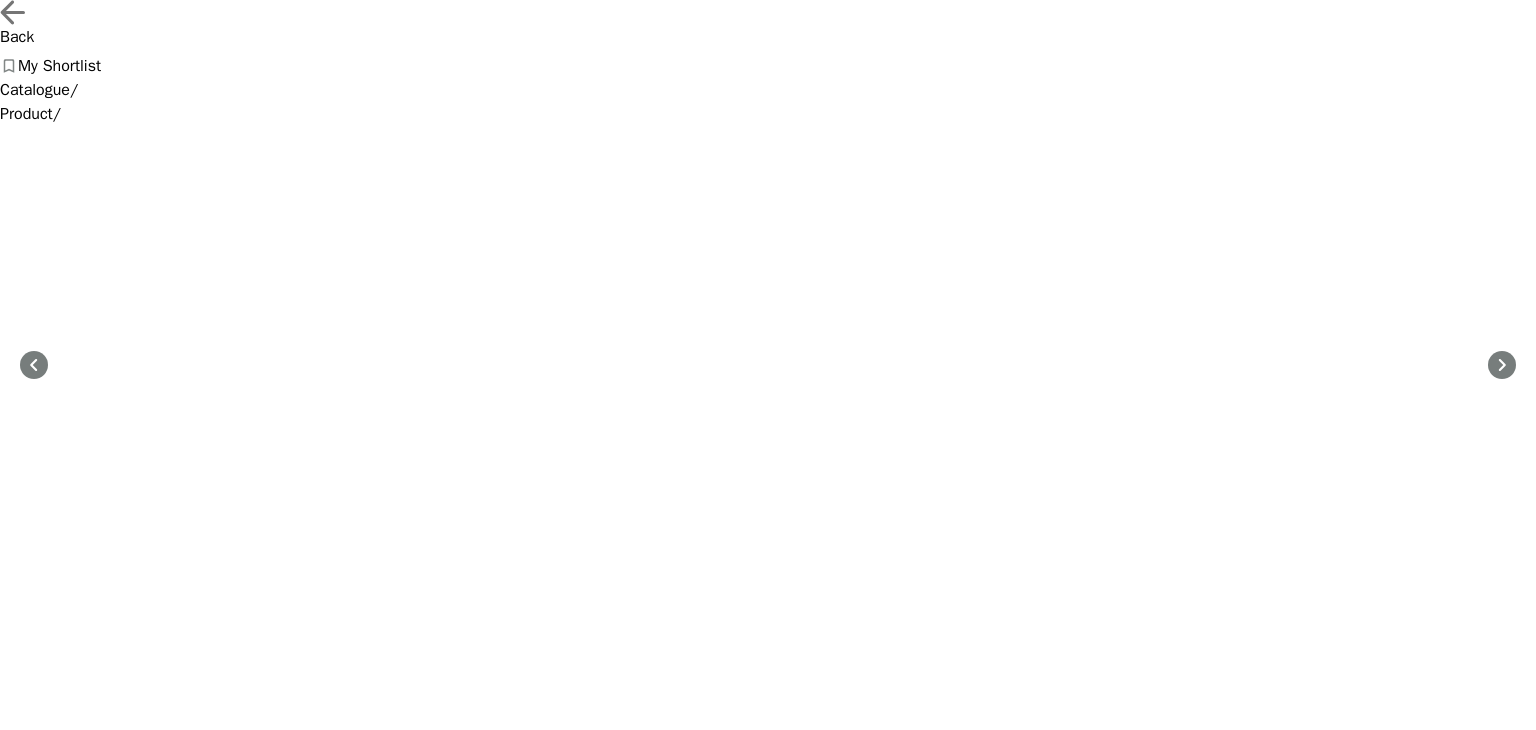 drag, startPoint x: 1000, startPoint y: 347, endPoint x: 1332, endPoint y: 481, distance: 358.02234 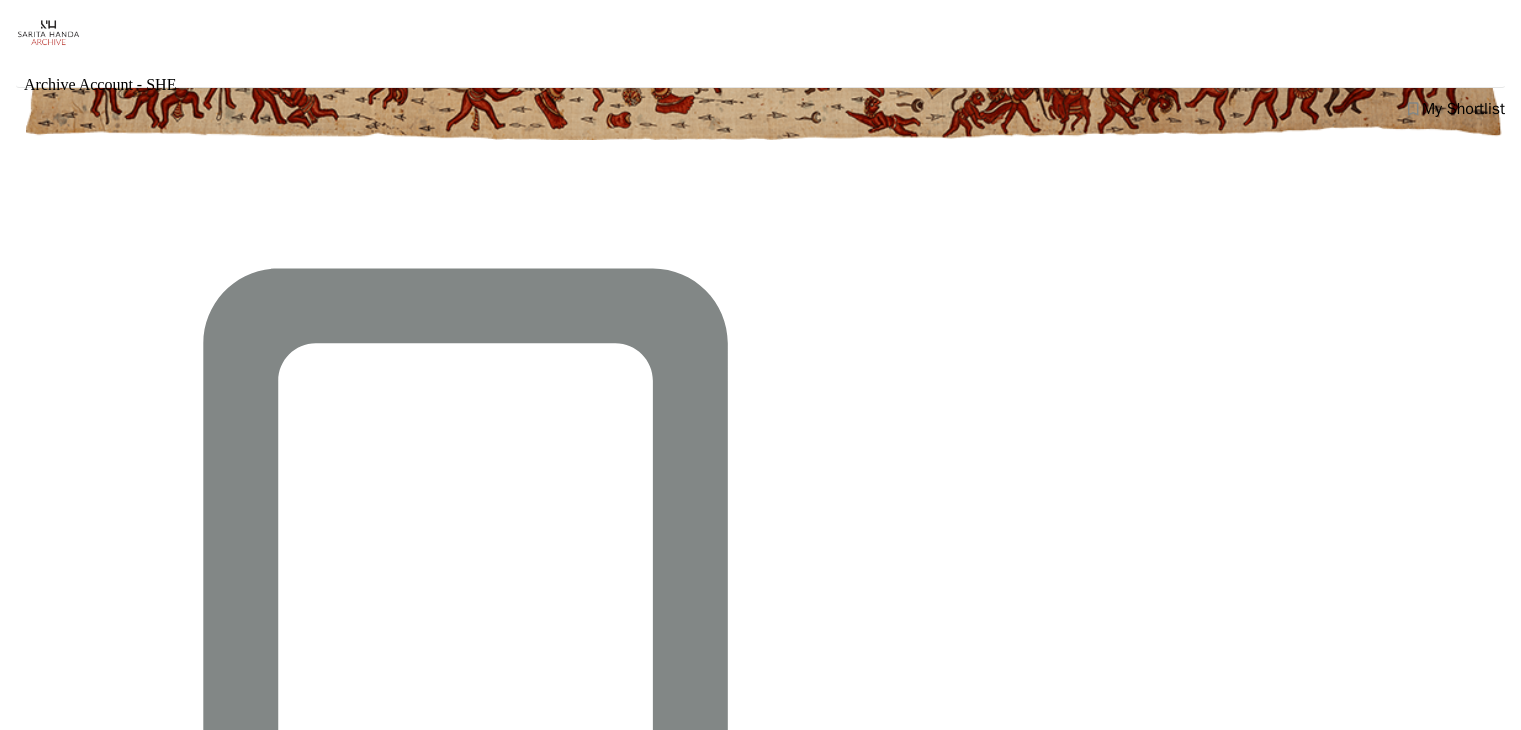 scroll, scrollTop: 404, scrollLeft: 0, axis: vertical 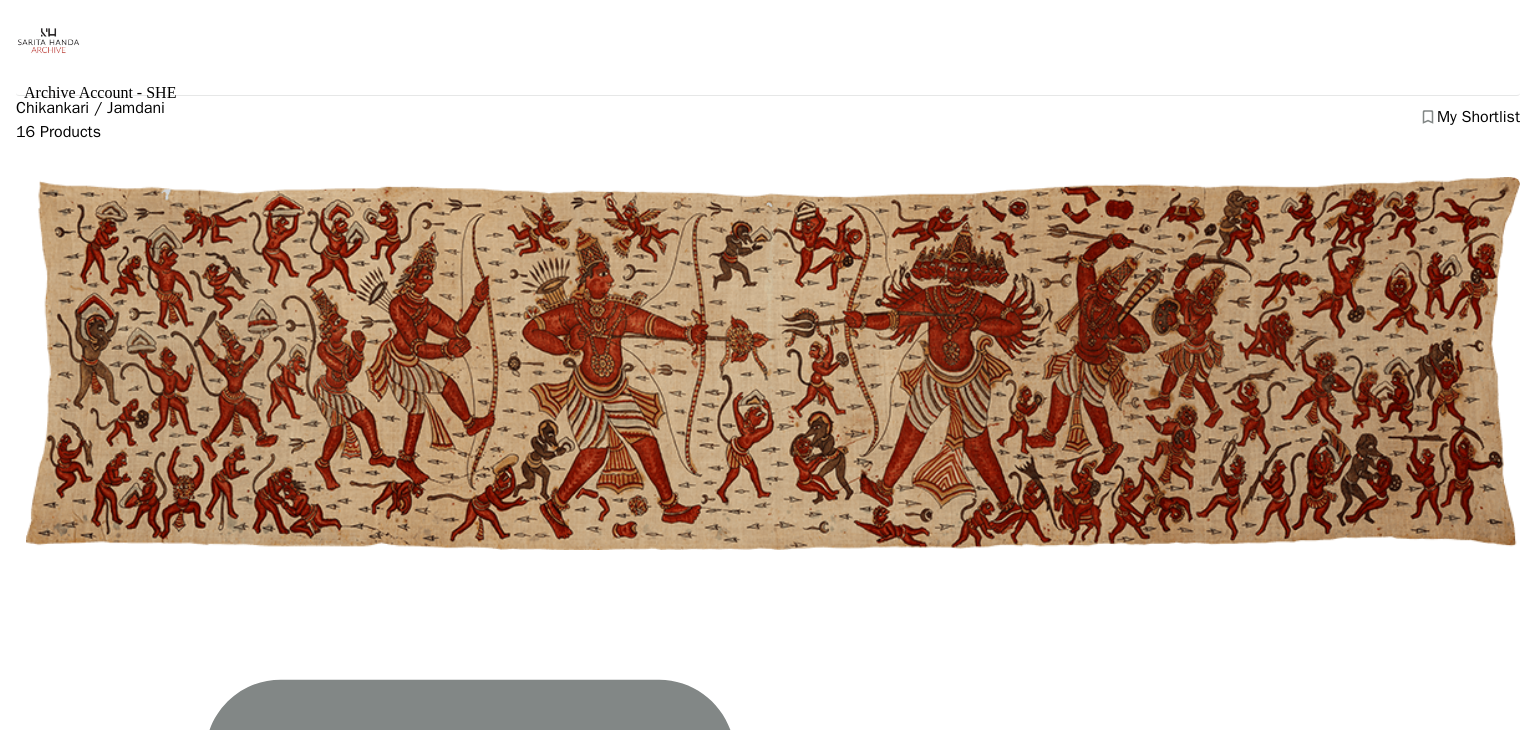 click at bounding box center [8, 23192] 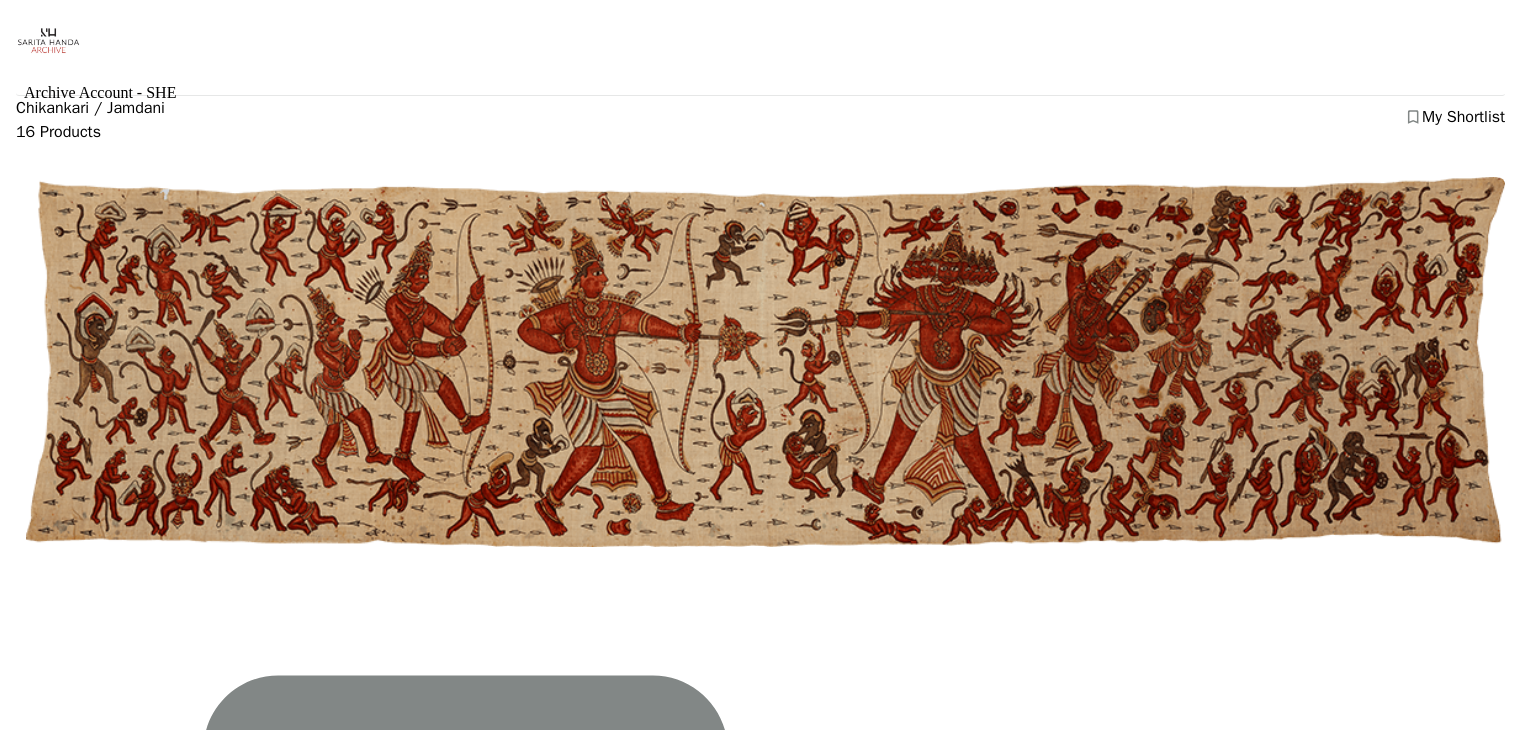click at bounding box center [765, 362] 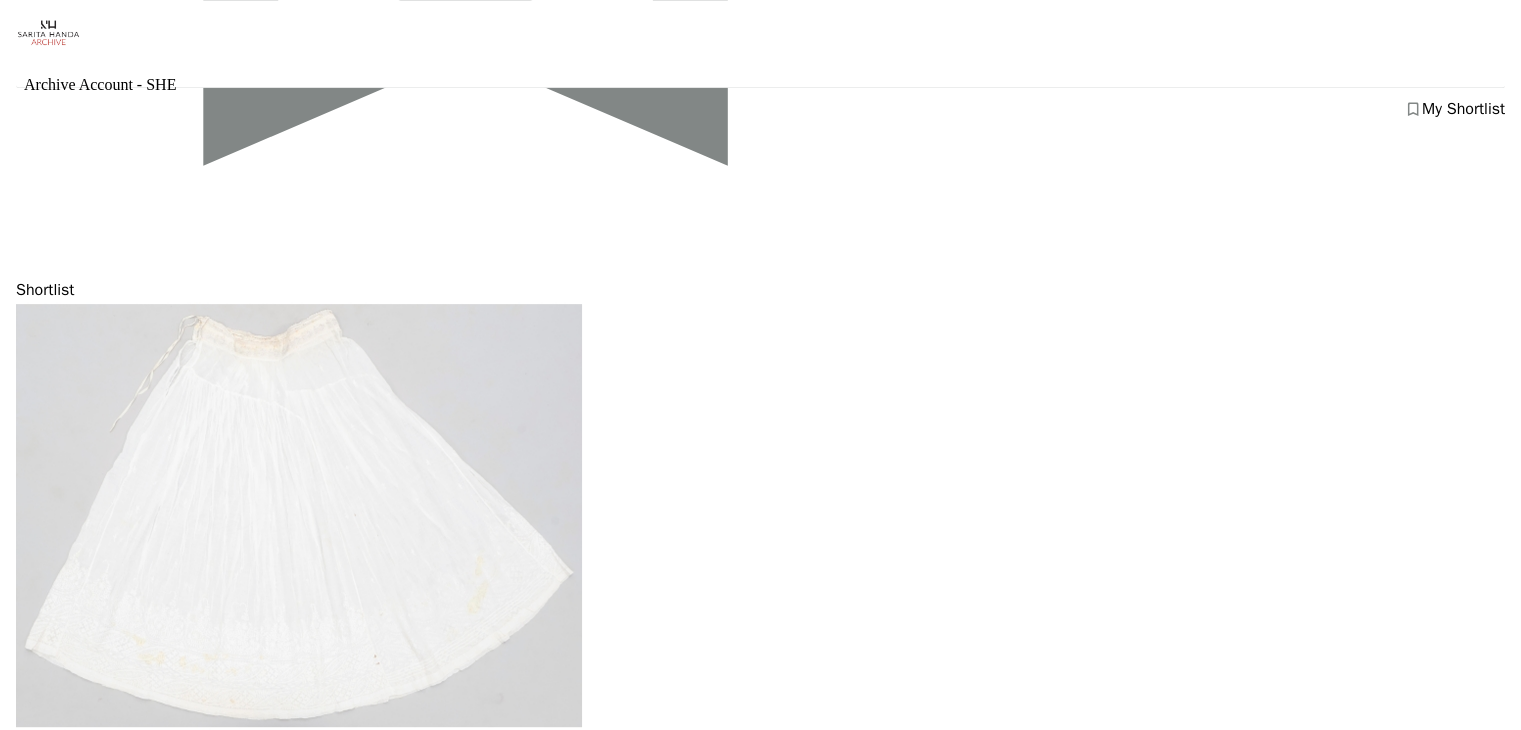 scroll, scrollTop: 1228, scrollLeft: 0, axis: vertical 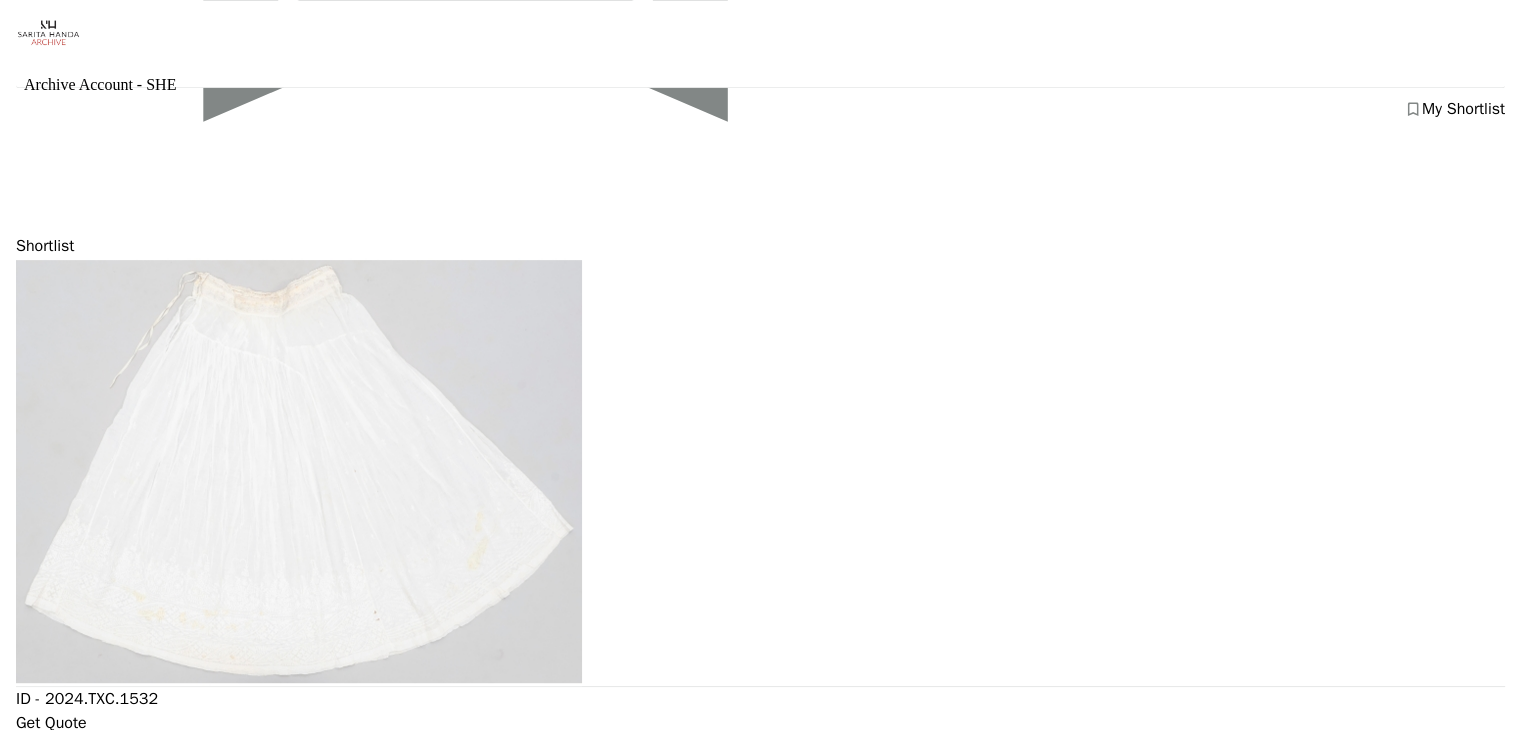click at bounding box center [299, 20077] 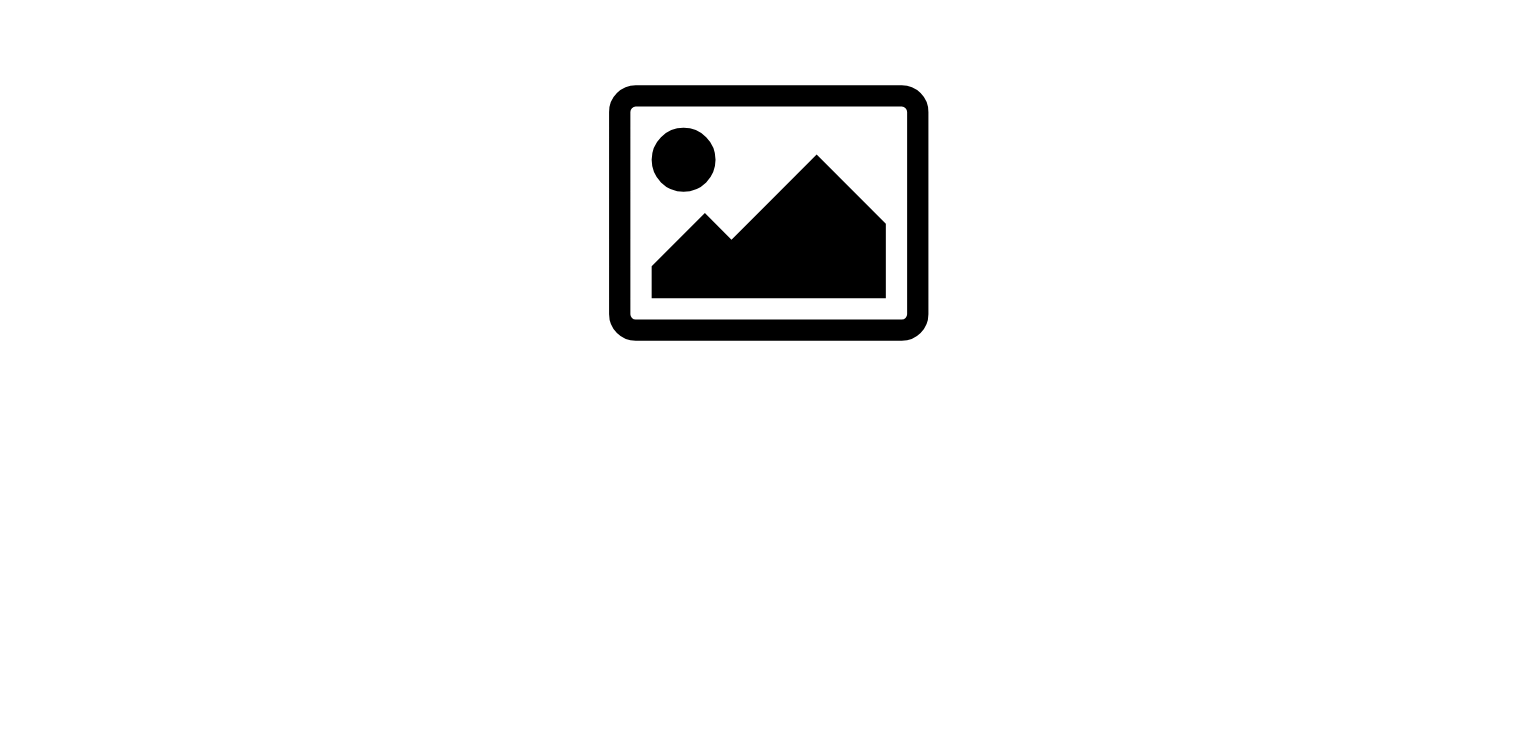 scroll, scrollTop: 0, scrollLeft: 0, axis: both 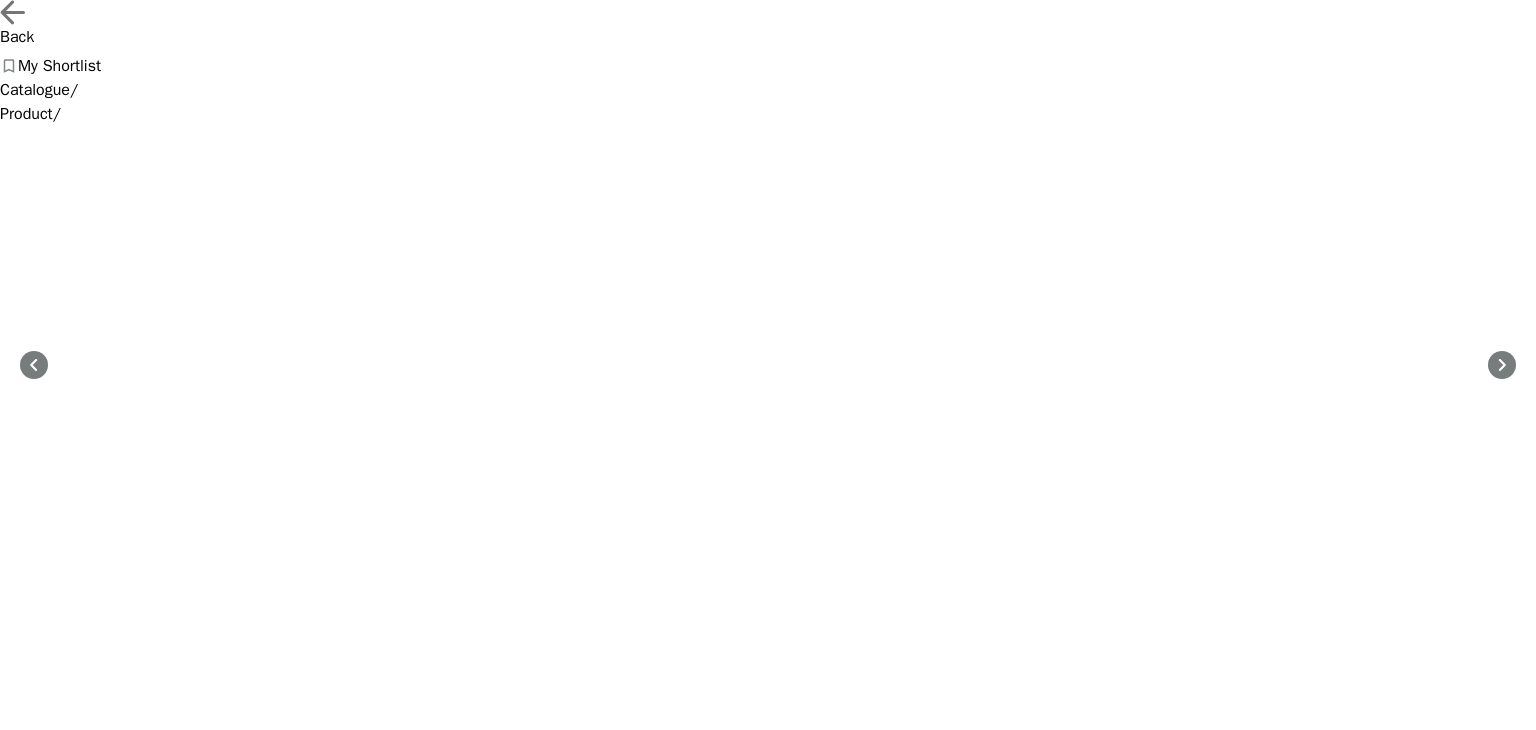 drag, startPoint x: 999, startPoint y: 293, endPoint x: 1207, endPoint y: 487, distance: 284.42926 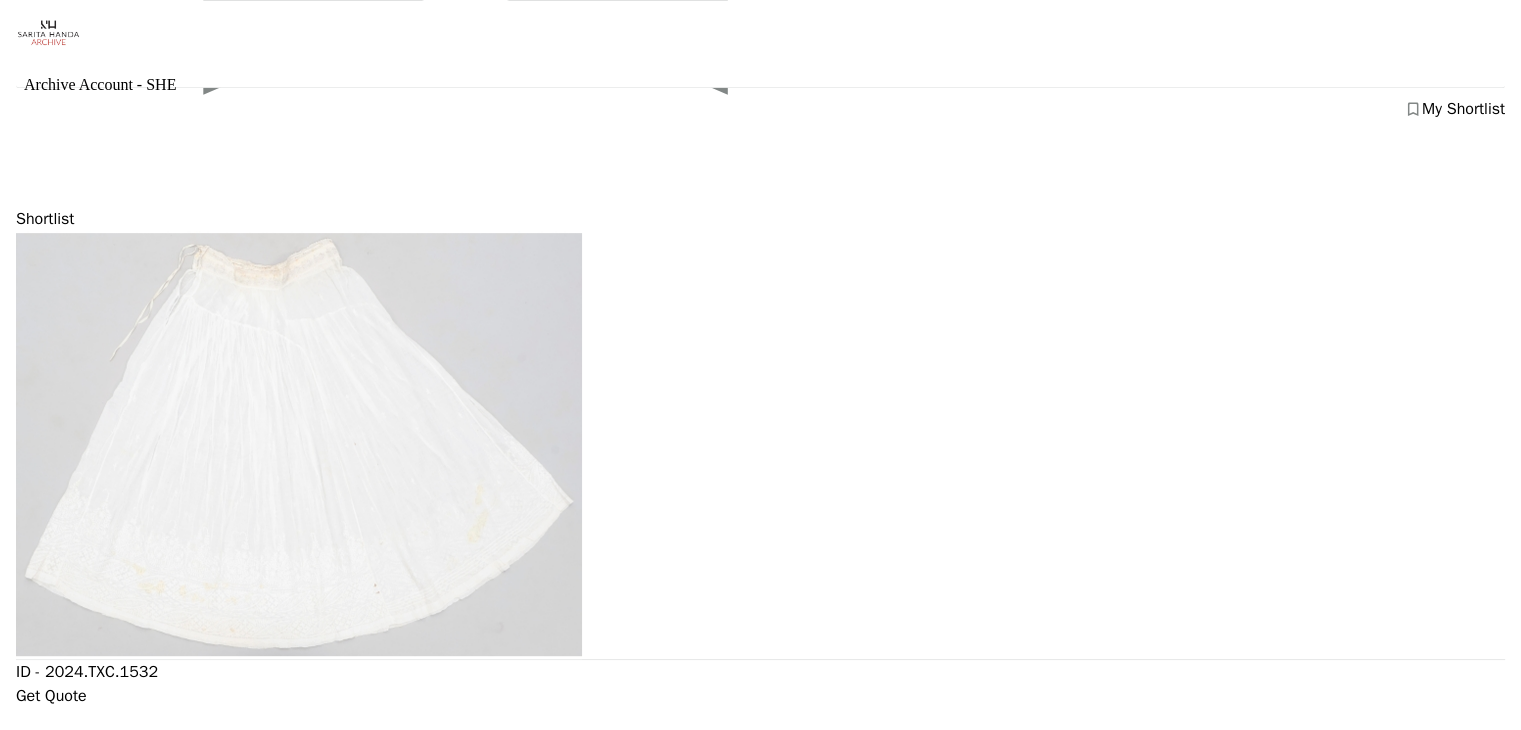 scroll, scrollTop: 1318, scrollLeft: 0, axis: vertical 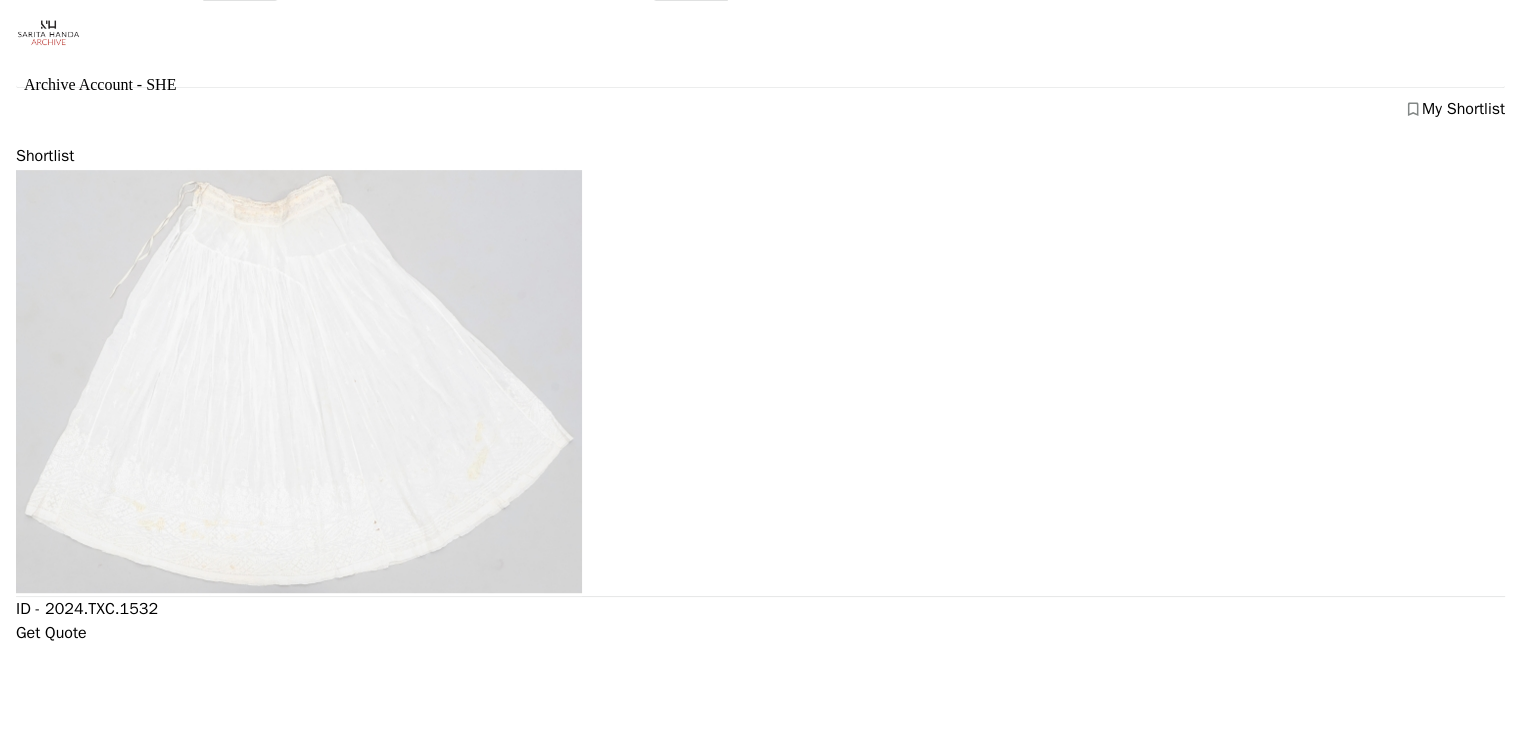 click at bounding box center (299, 18587) 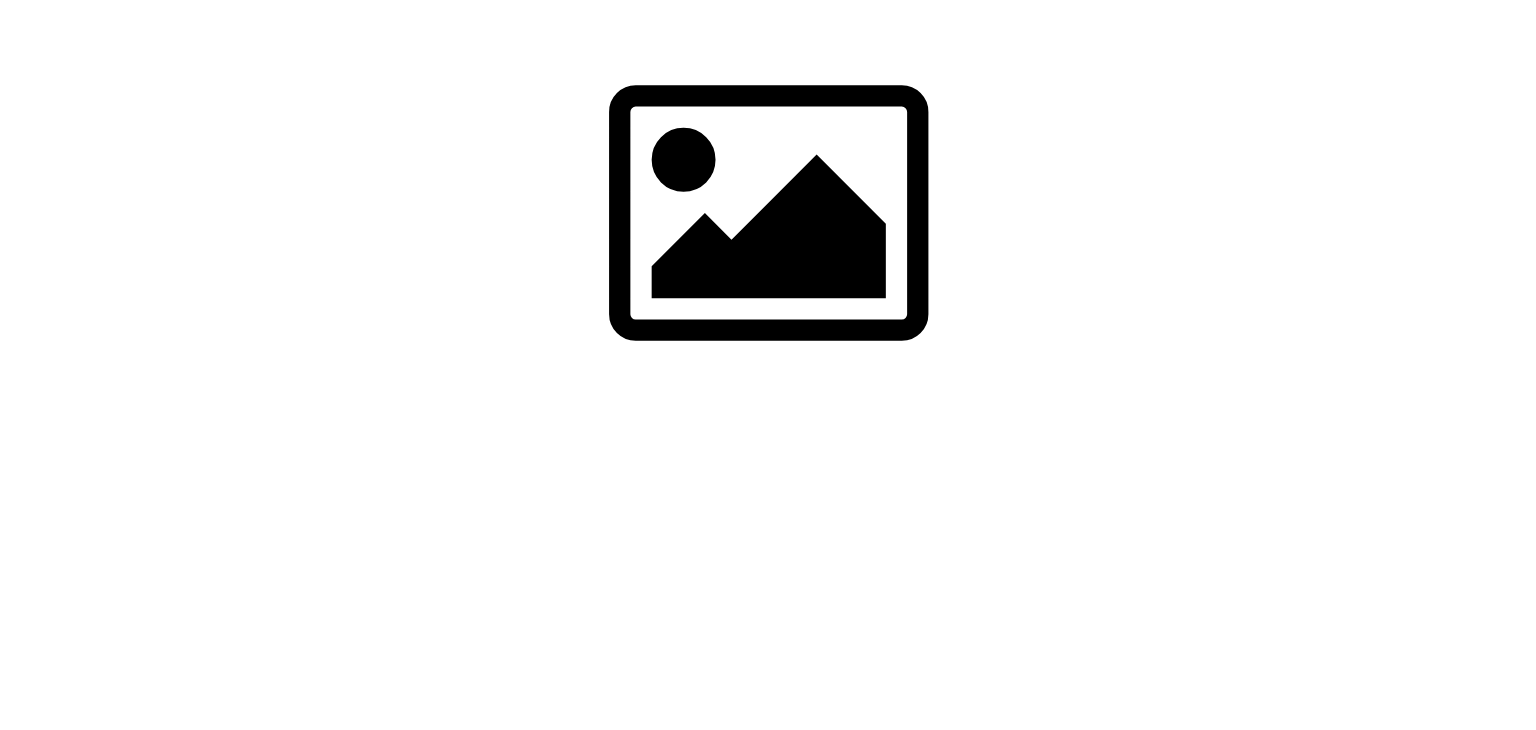 scroll, scrollTop: 0, scrollLeft: 0, axis: both 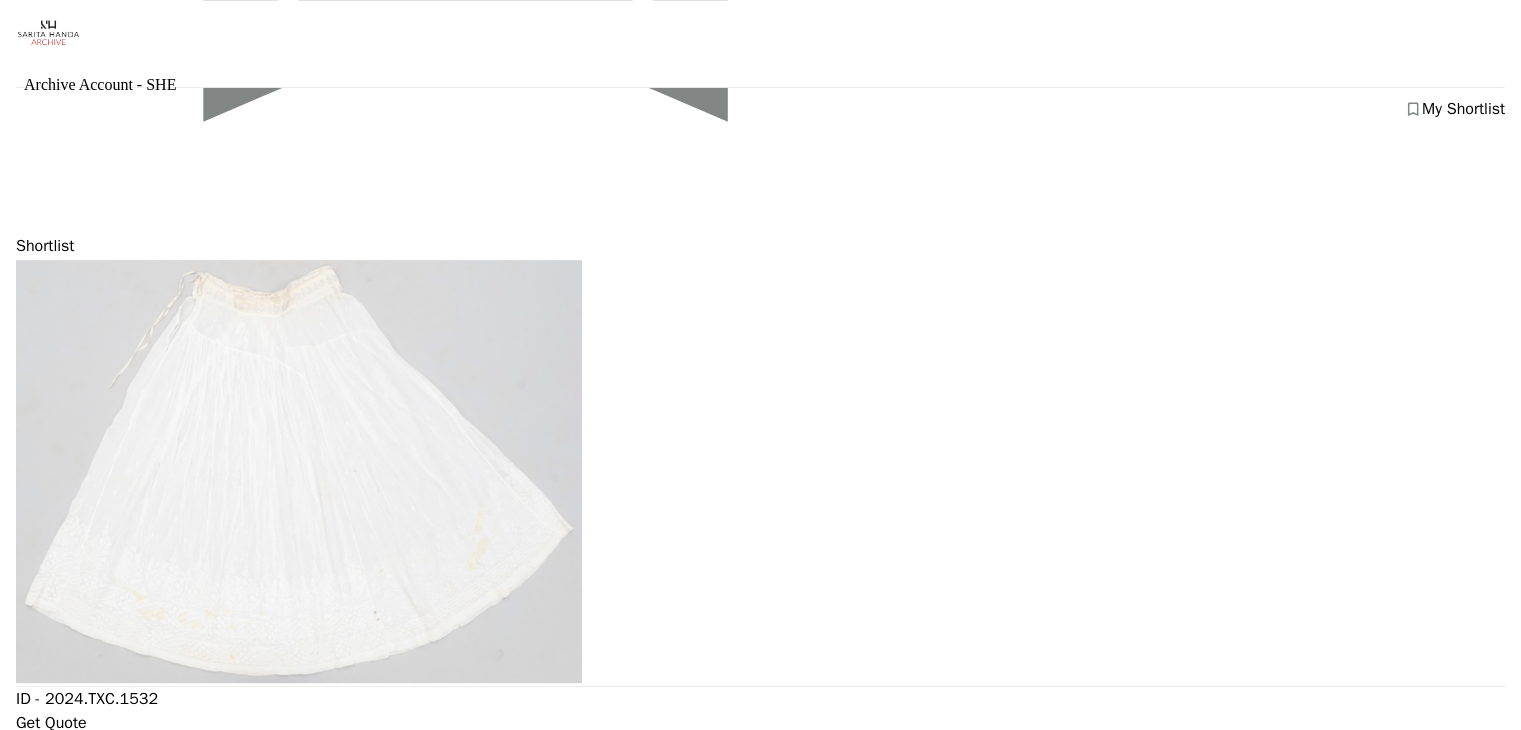 click on "Shortlist ID - 2024.TXC.1481 Get Quote" at bounding box center [765, 18240] 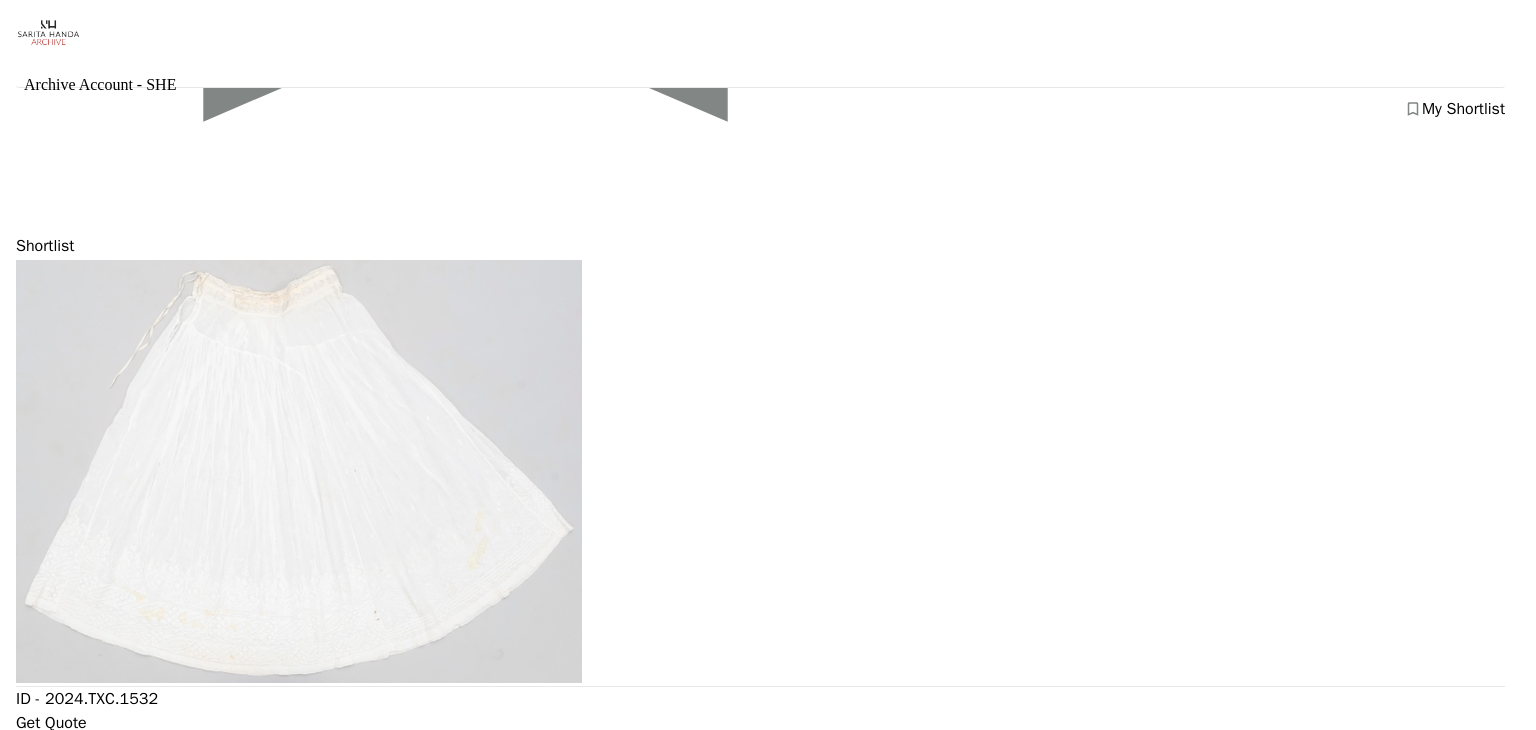 click at bounding box center (8, 21816) 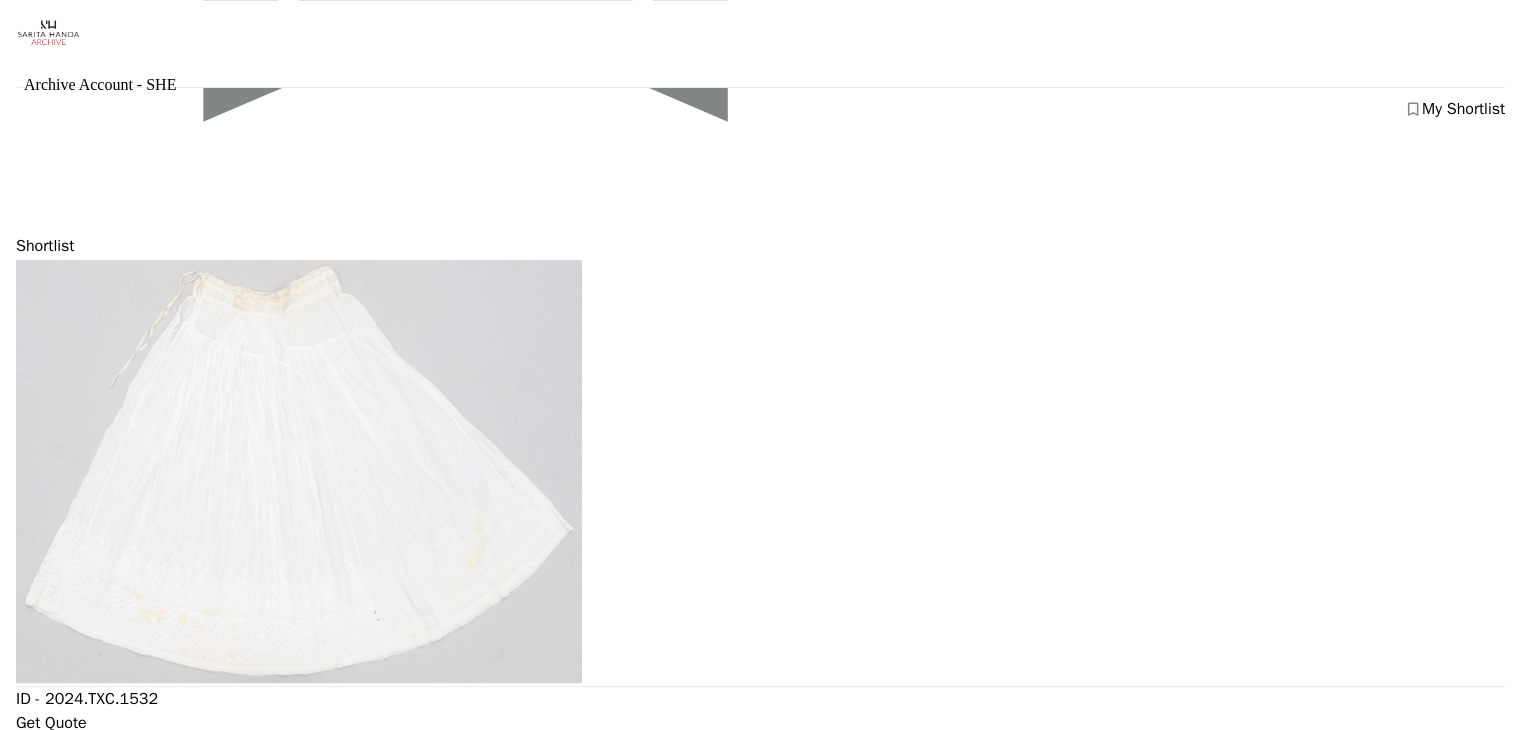 click at bounding box center [299, 18677] 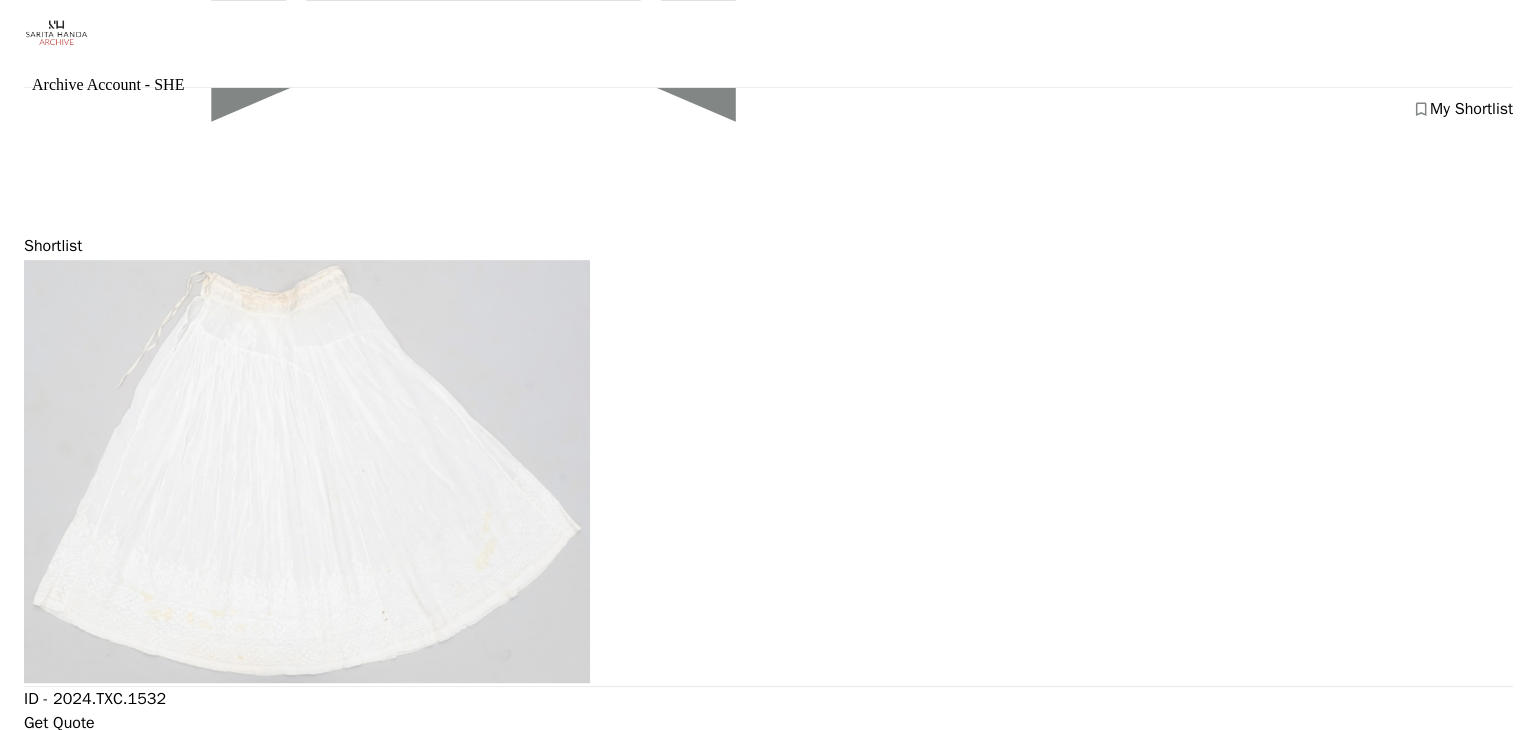 scroll, scrollTop: 0, scrollLeft: 0, axis: both 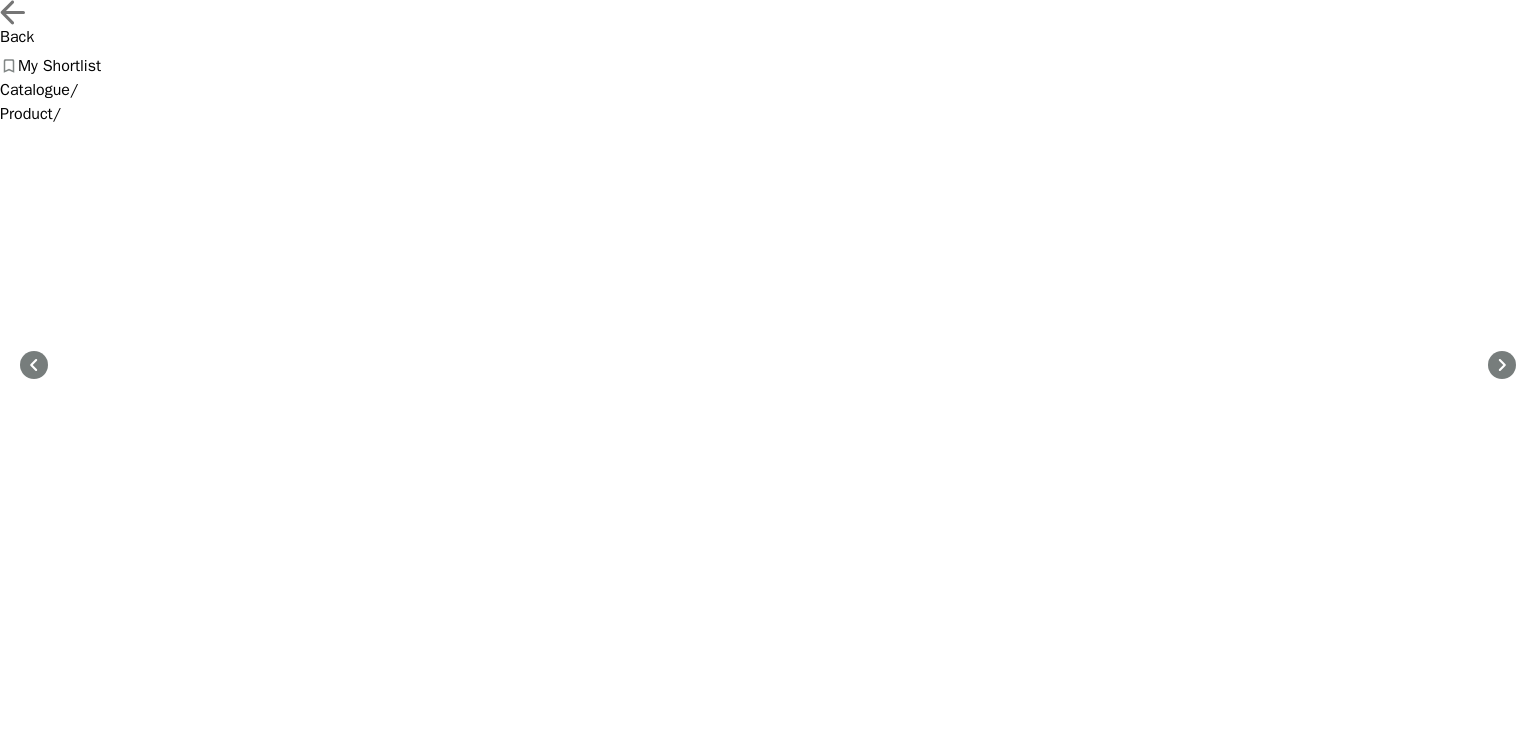 drag, startPoint x: 999, startPoint y: 296, endPoint x: 1099, endPoint y: 473, distance: 203.29535 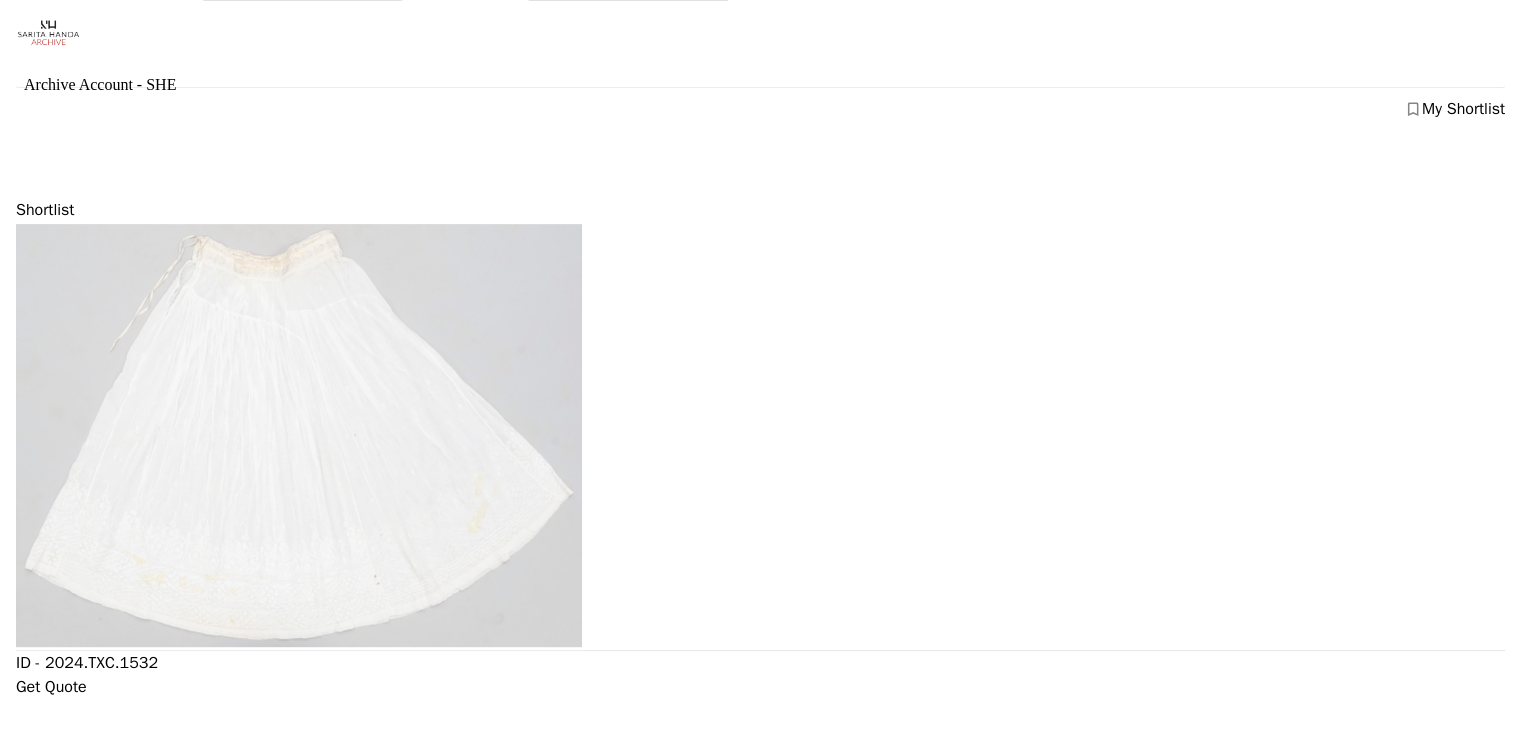 scroll, scrollTop: 1228, scrollLeft: 0, axis: vertical 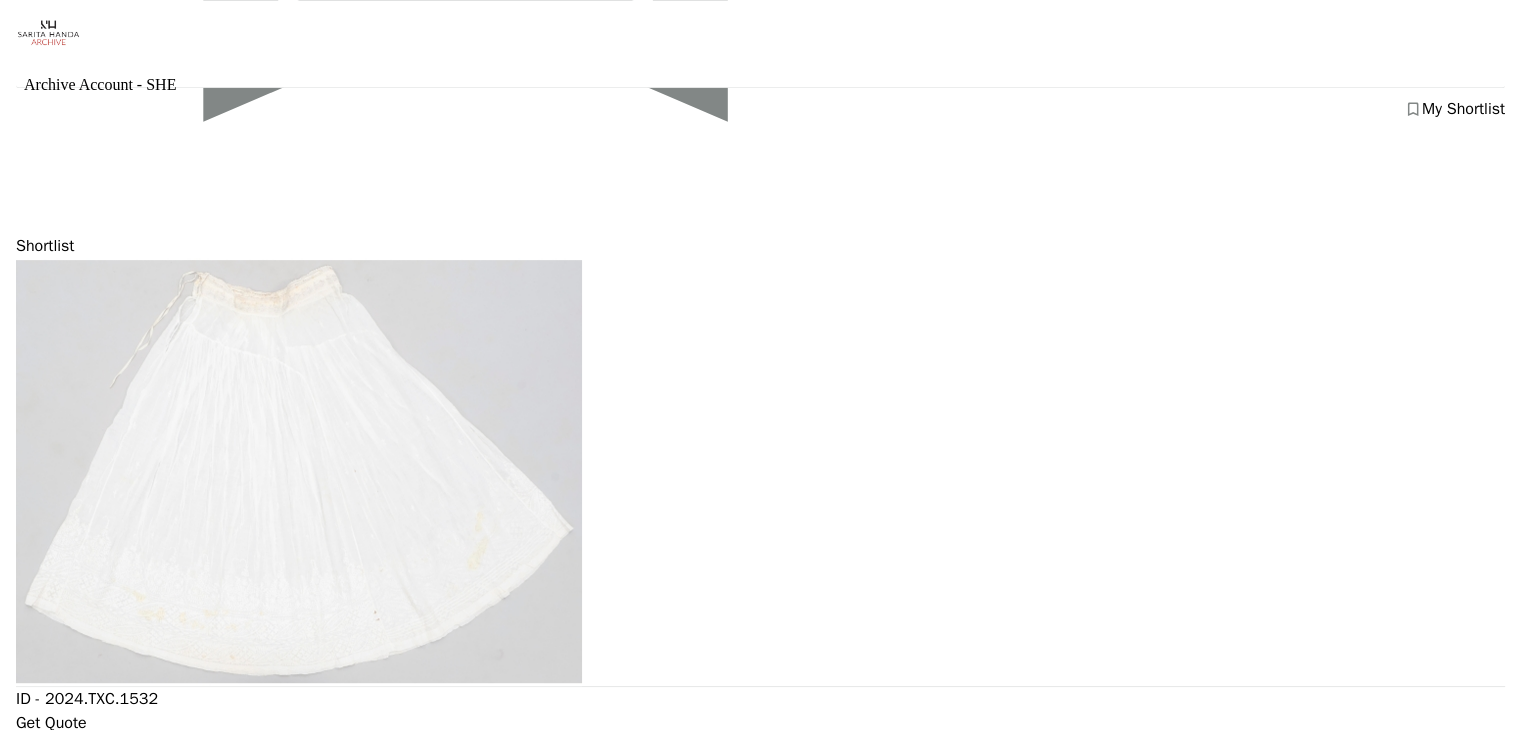 click at bounding box center [299, 17277] 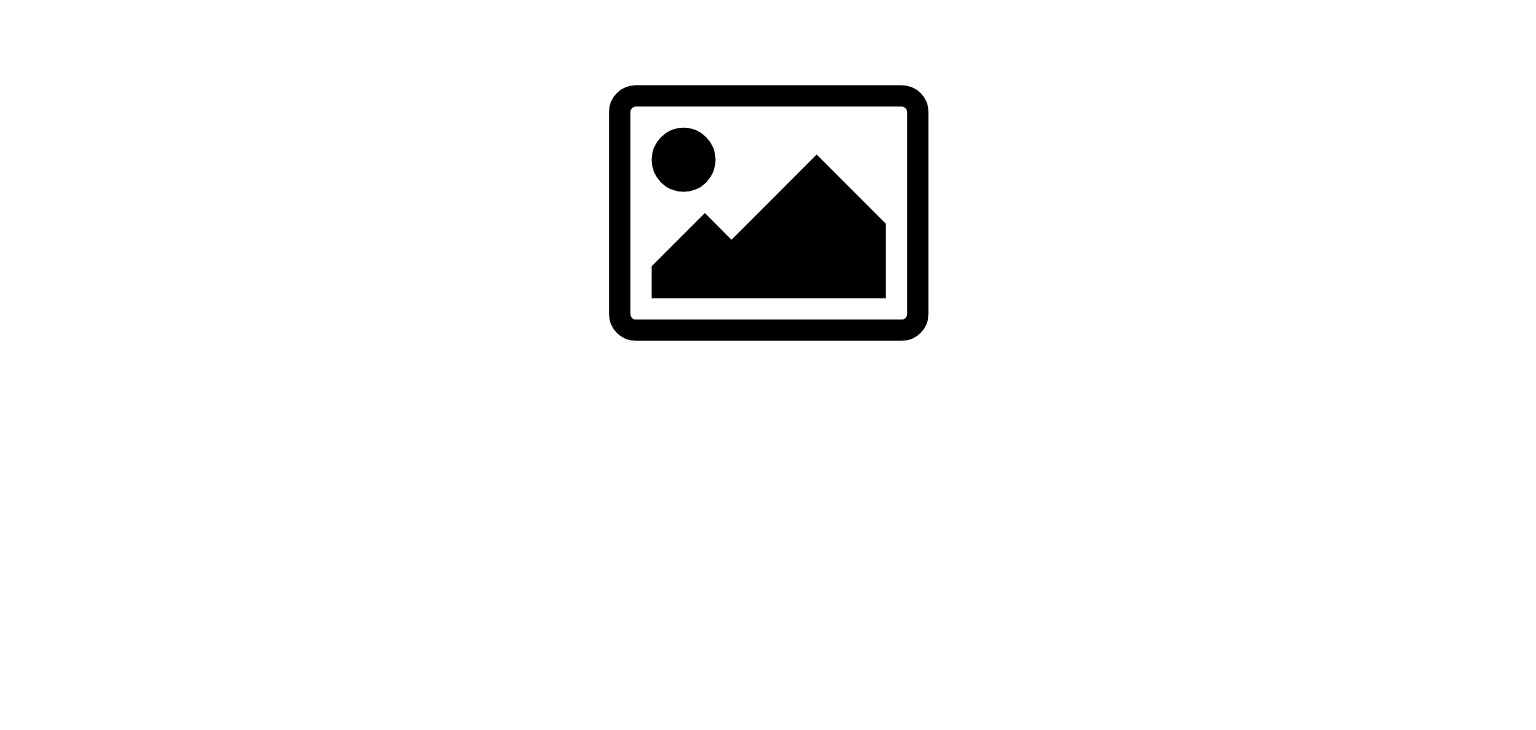 scroll, scrollTop: 0, scrollLeft: 0, axis: both 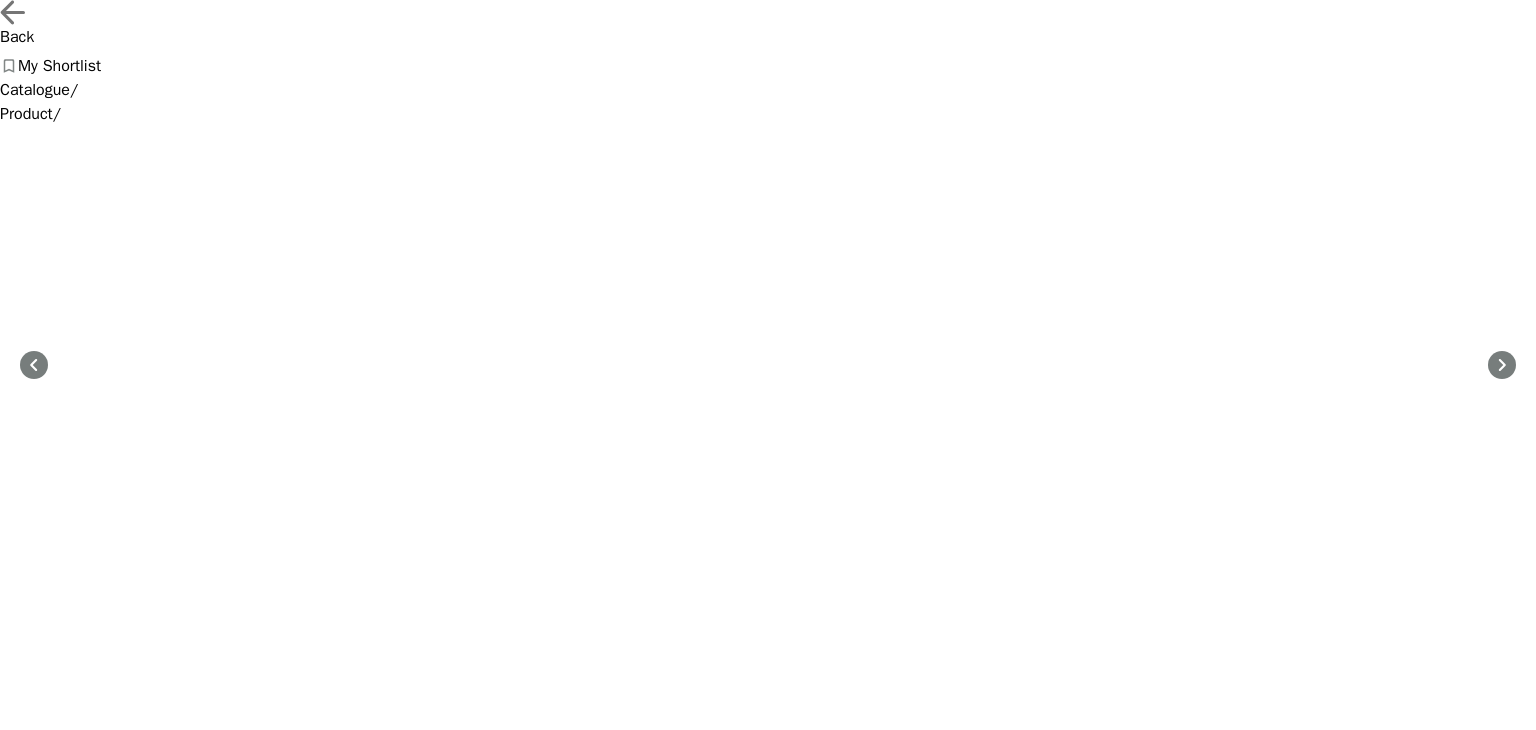 drag, startPoint x: 1000, startPoint y: 176, endPoint x: 1155, endPoint y: 373, distance: 250.66711 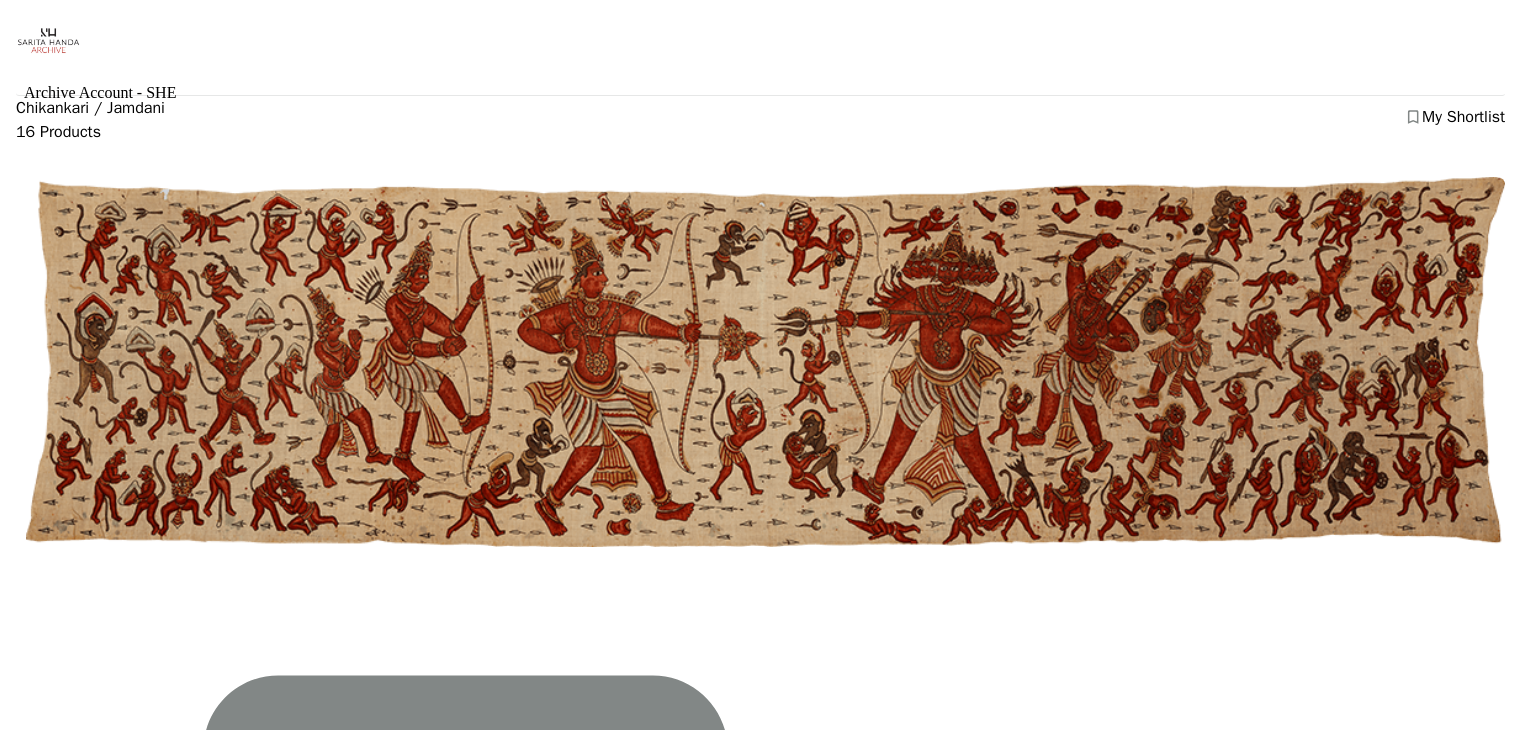 scroll, scrollTop: 1228, scrollLeft: 0, axis: vertical 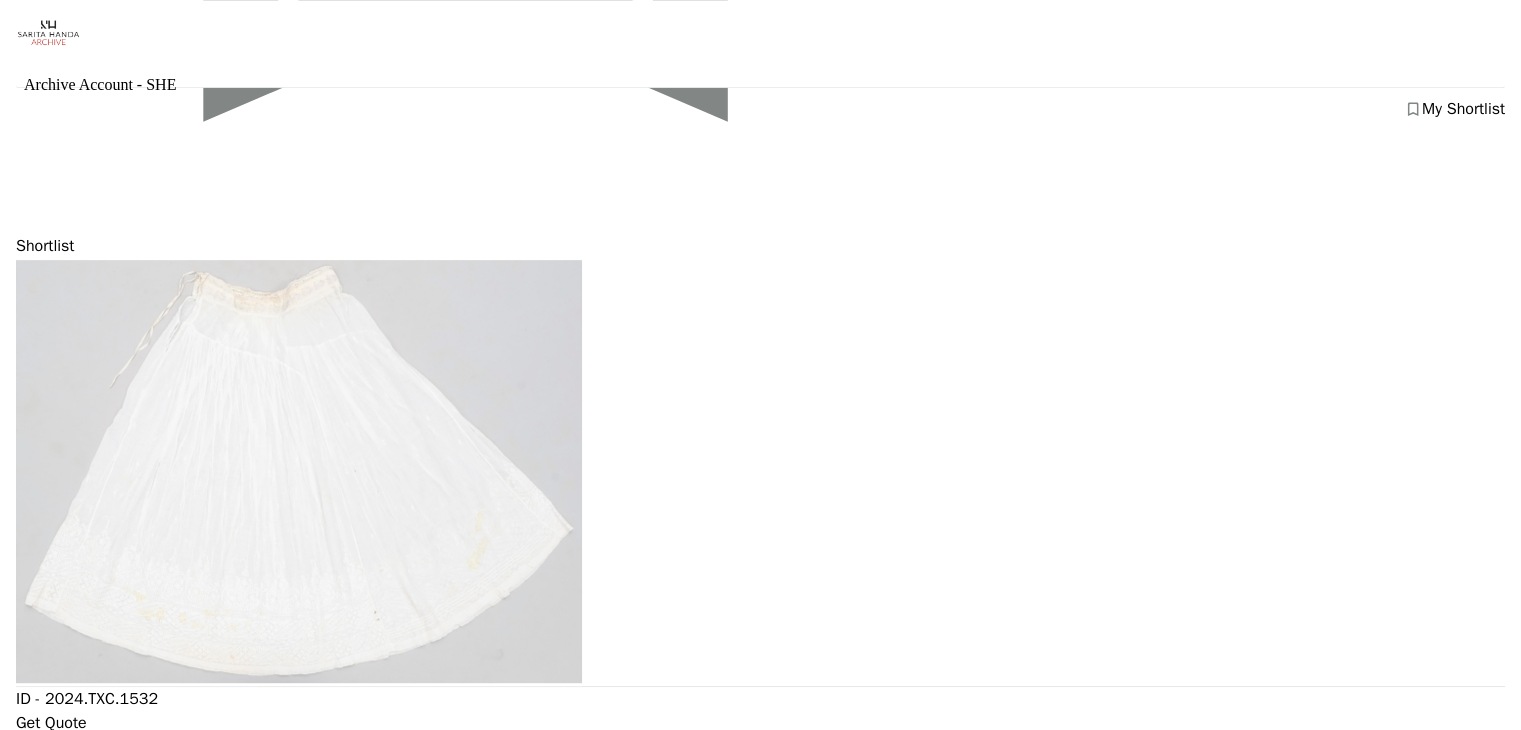 click at bounding box center (299, 15876) 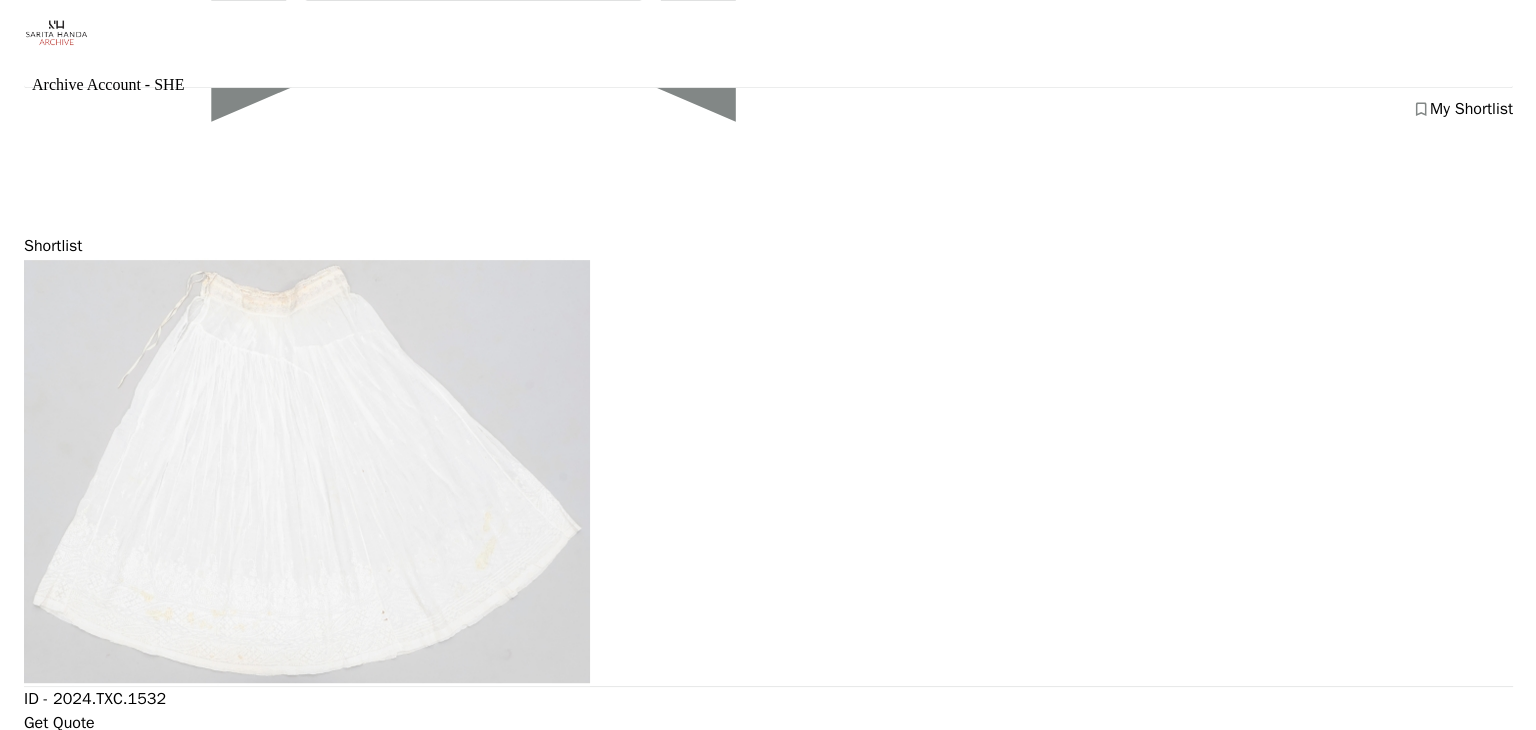 scroll, scrollTop: 0, scrollLeft: 0, axis: both 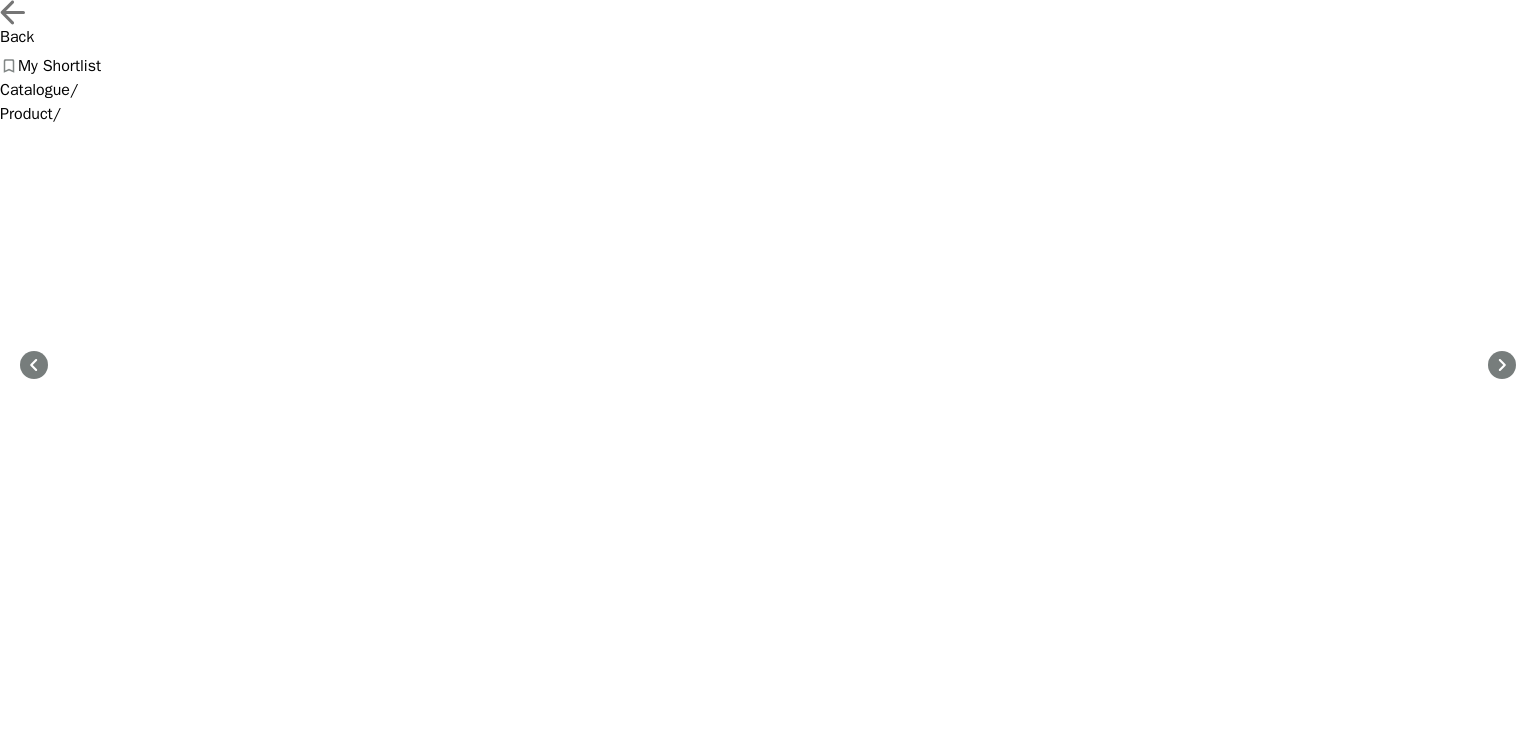 drag, startPoint x: 998, startPoint y: 395, endPoint x: 1281, endPoint y: 545, distance: 320.29517 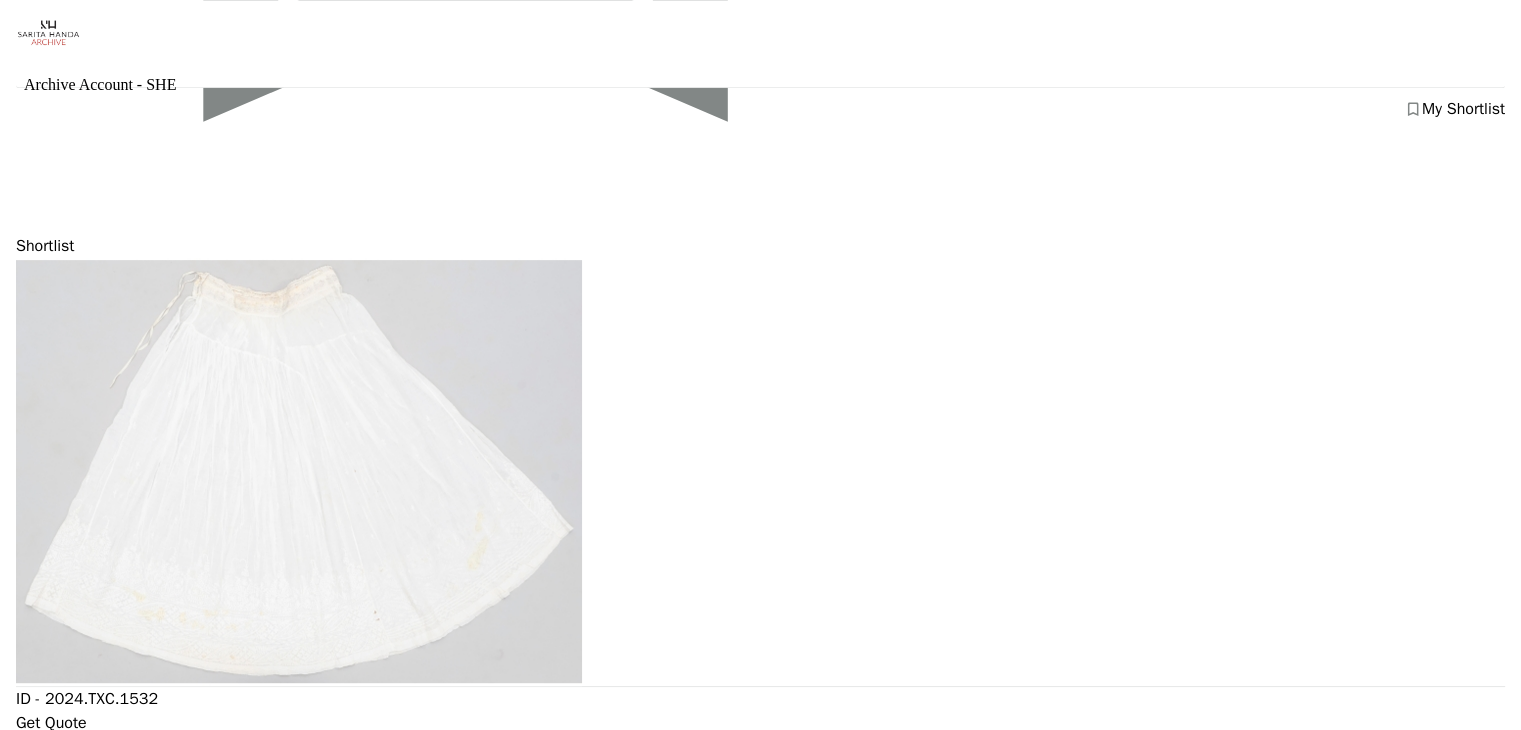 scroll, scrollTop: 1136, scrollLeft: 0, axis: vertical 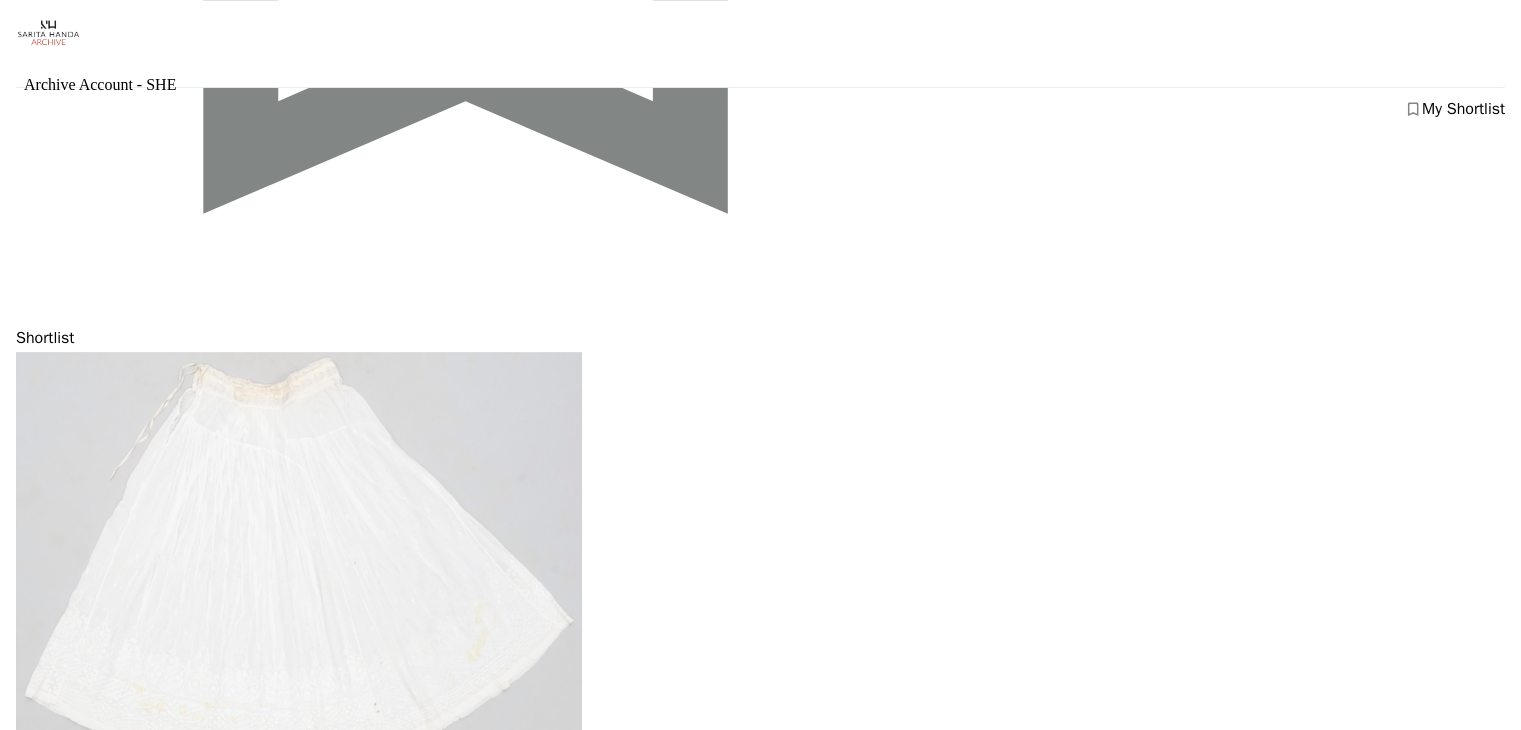 click at bounding box center (299, 14568) 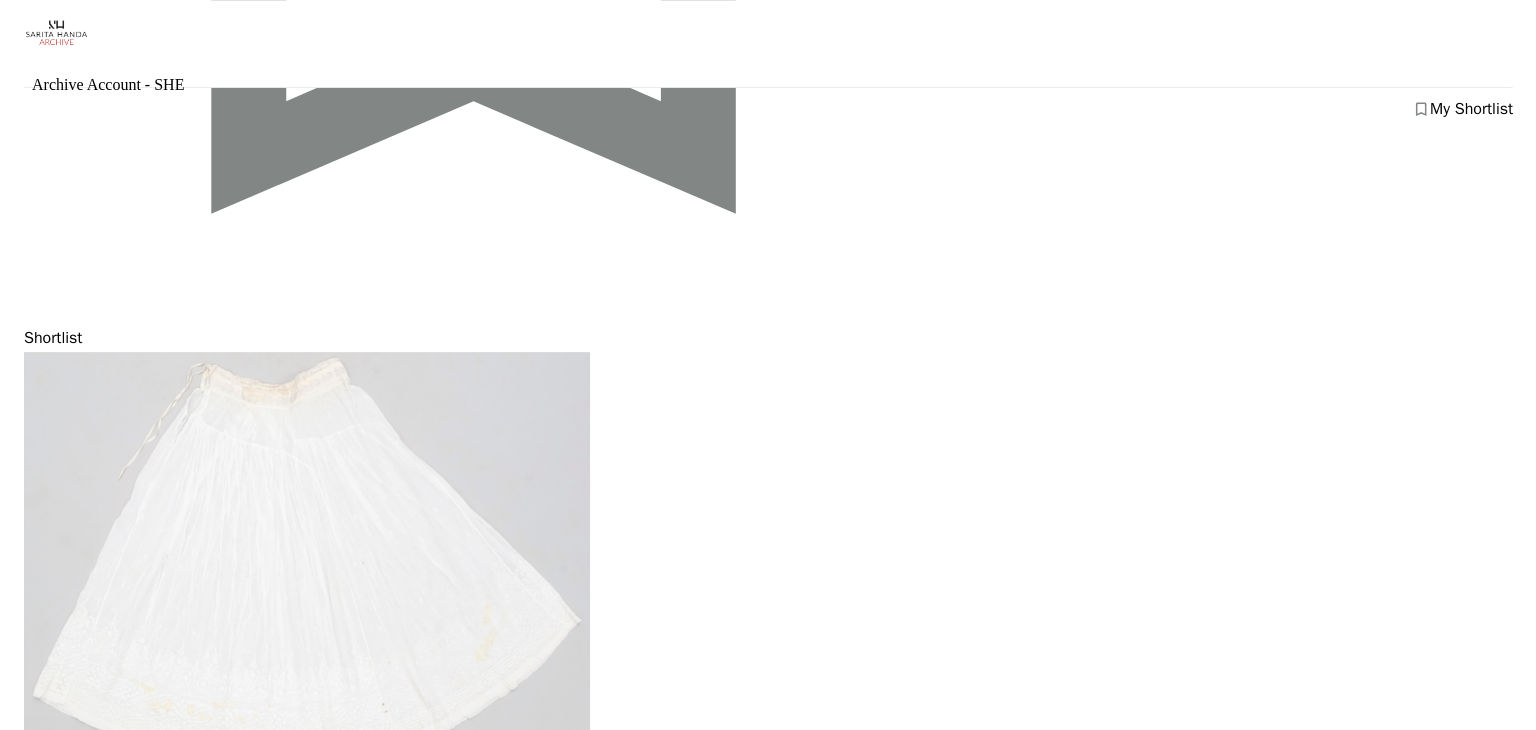 scroll, scrollTop: 0, scrollLeft: 0, axis: both 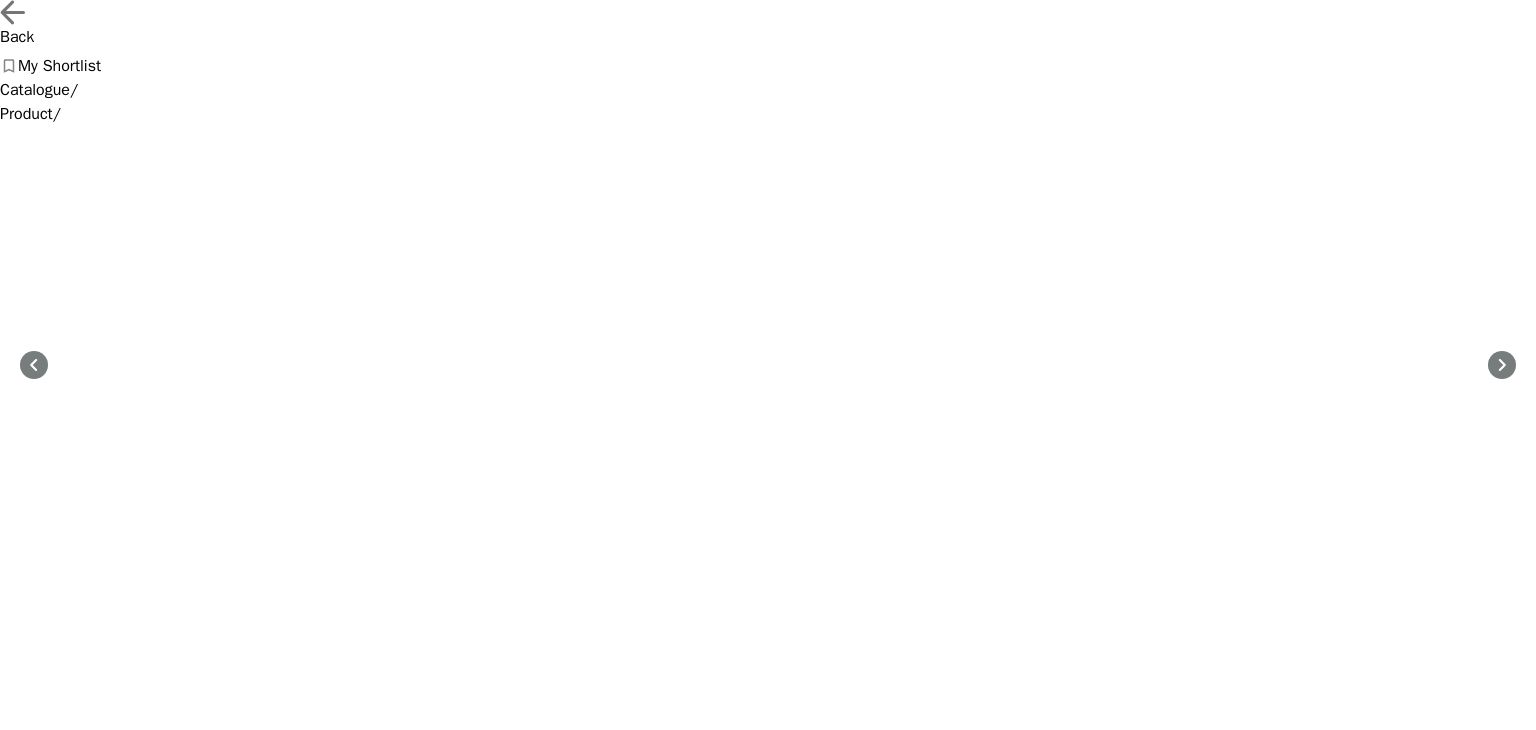 drag, startPoint x: 1001, startPoint y: 401, endPoint x: 1363, endPoint y: 503, distance: 376.09573 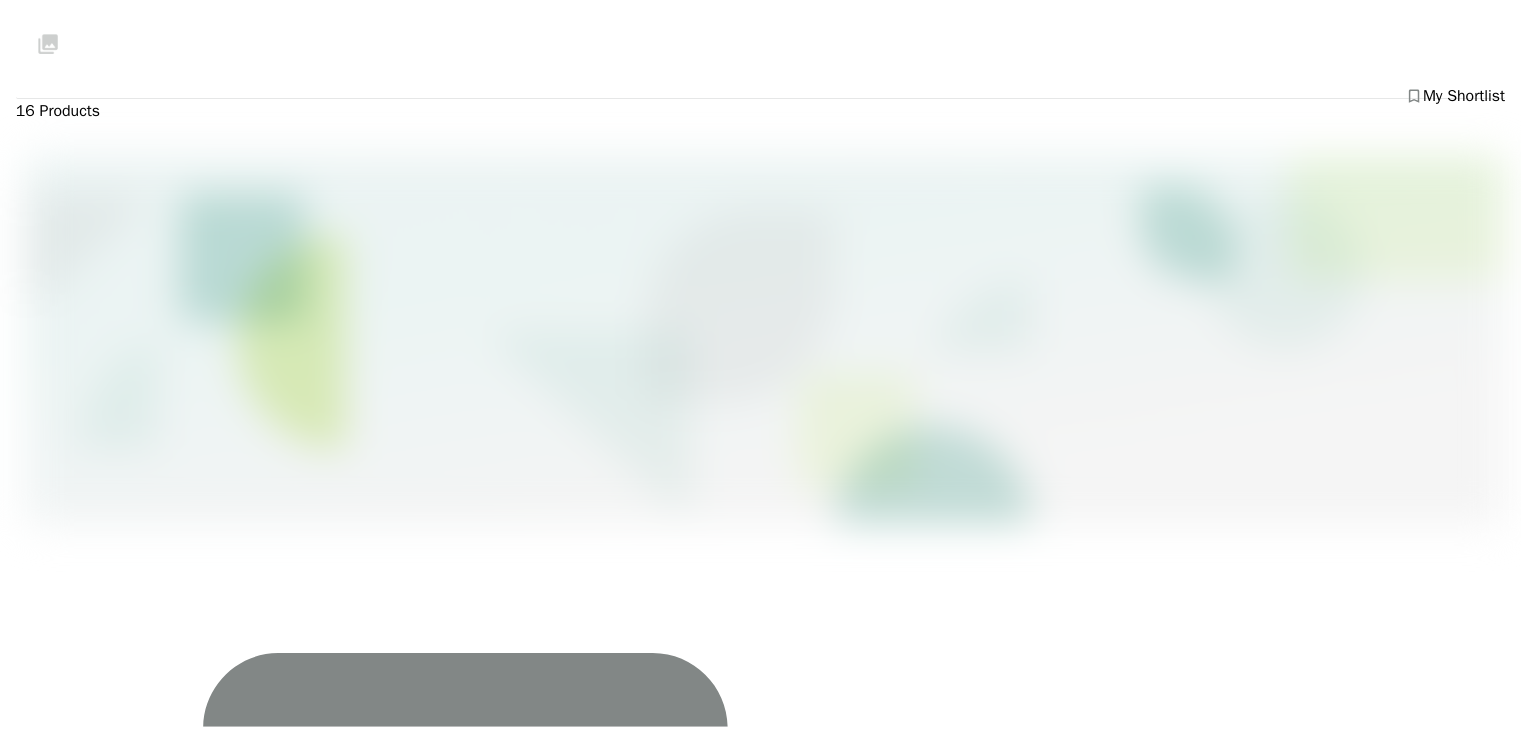 scroll, scrollTop: 1163, scrollLeft: 0, axis: vertical 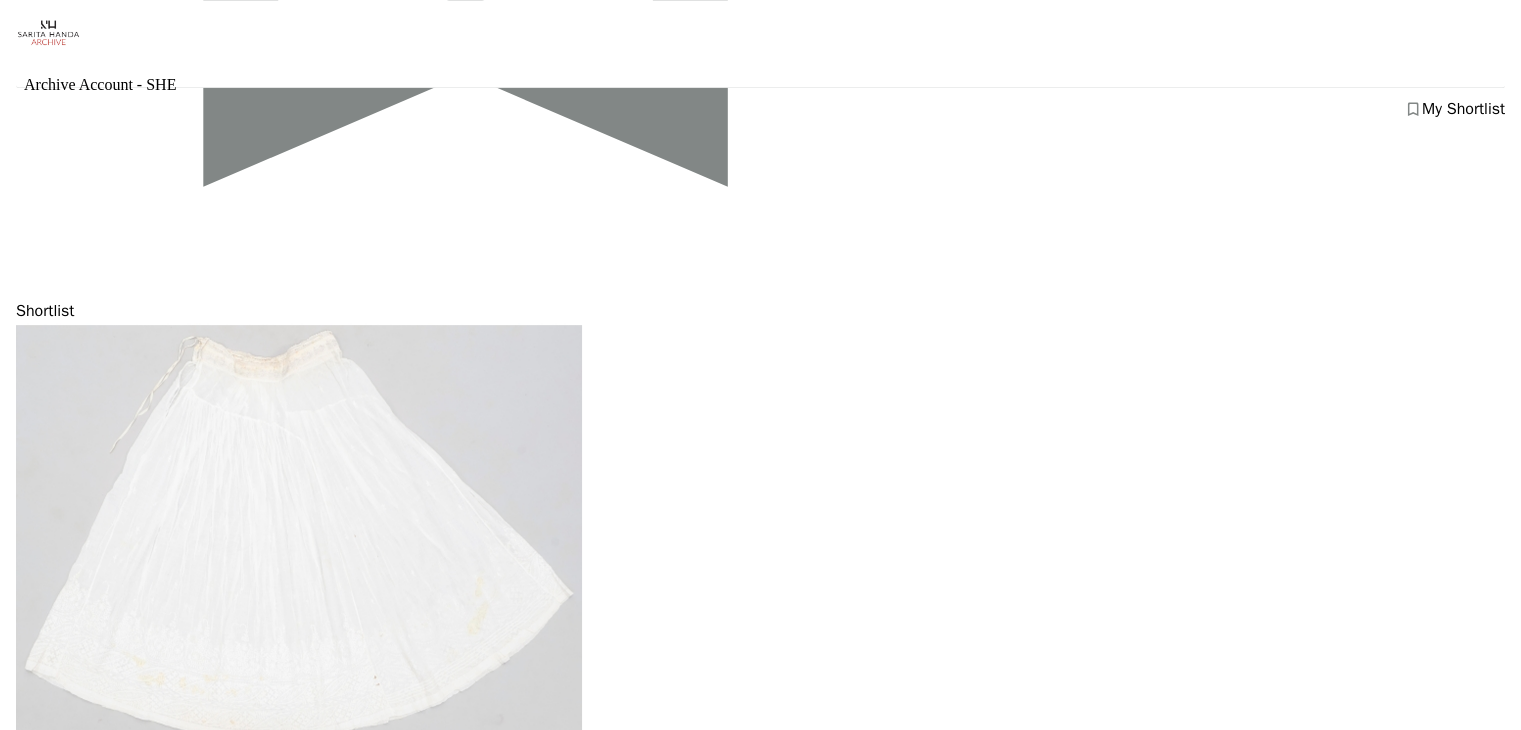click at bounding box center (299, 11740) 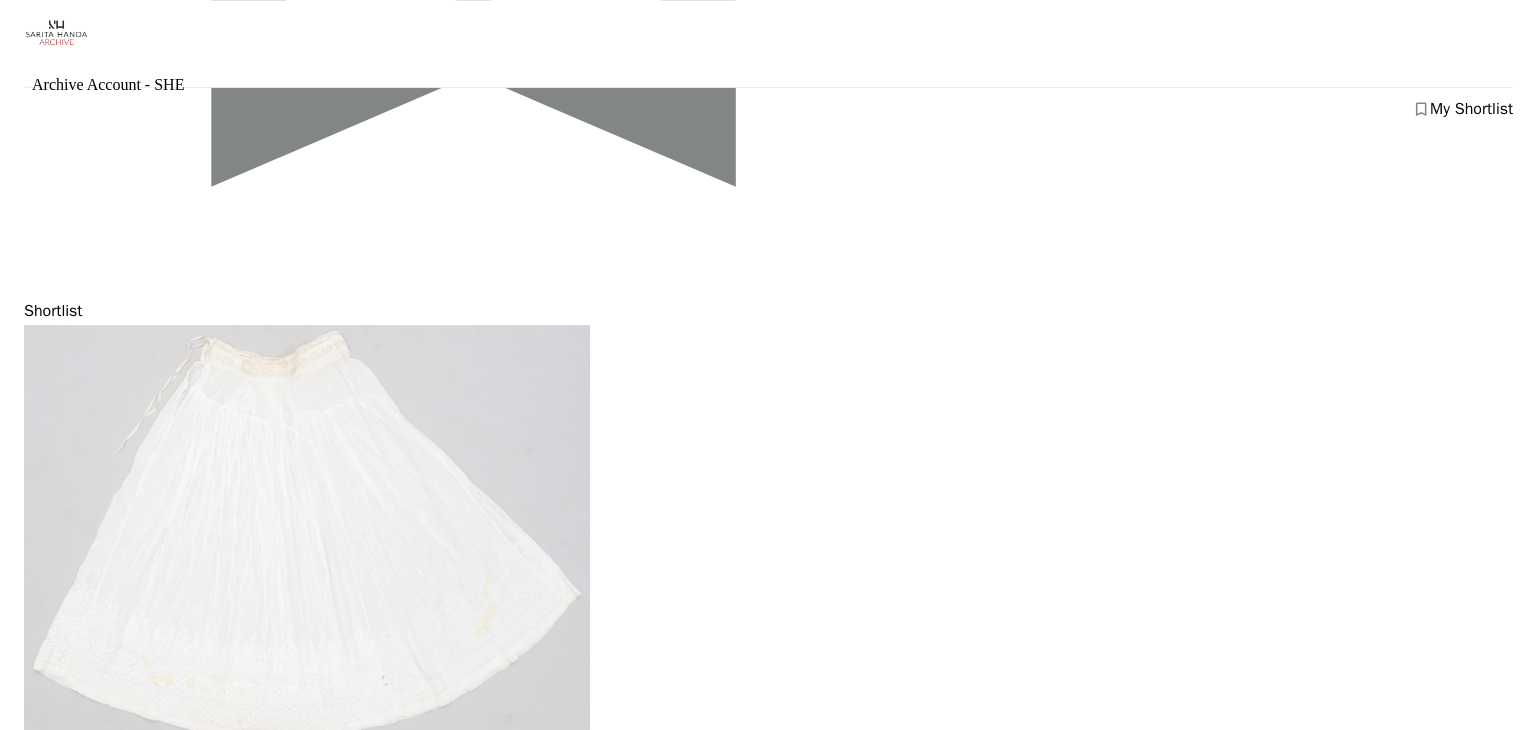 scroll, scrollTop: 0, scrollLeft: 0, axis: both 